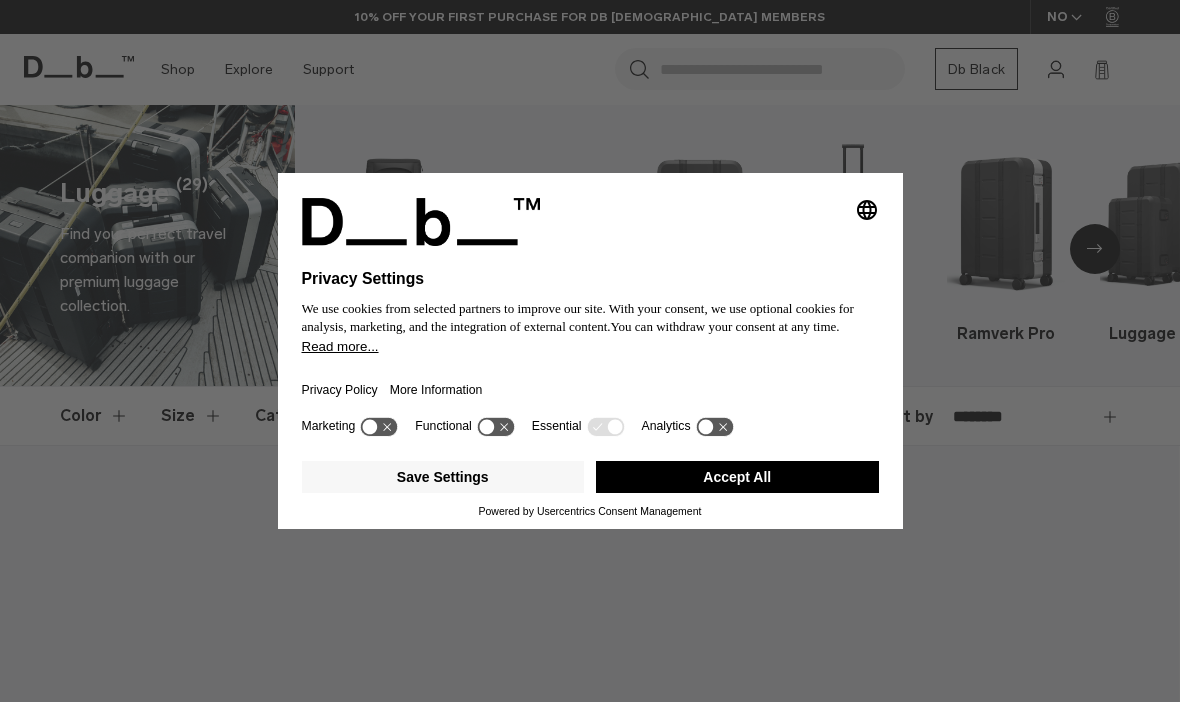 scroll, scrollTop: 0, scrollLeft: 0, axis: both 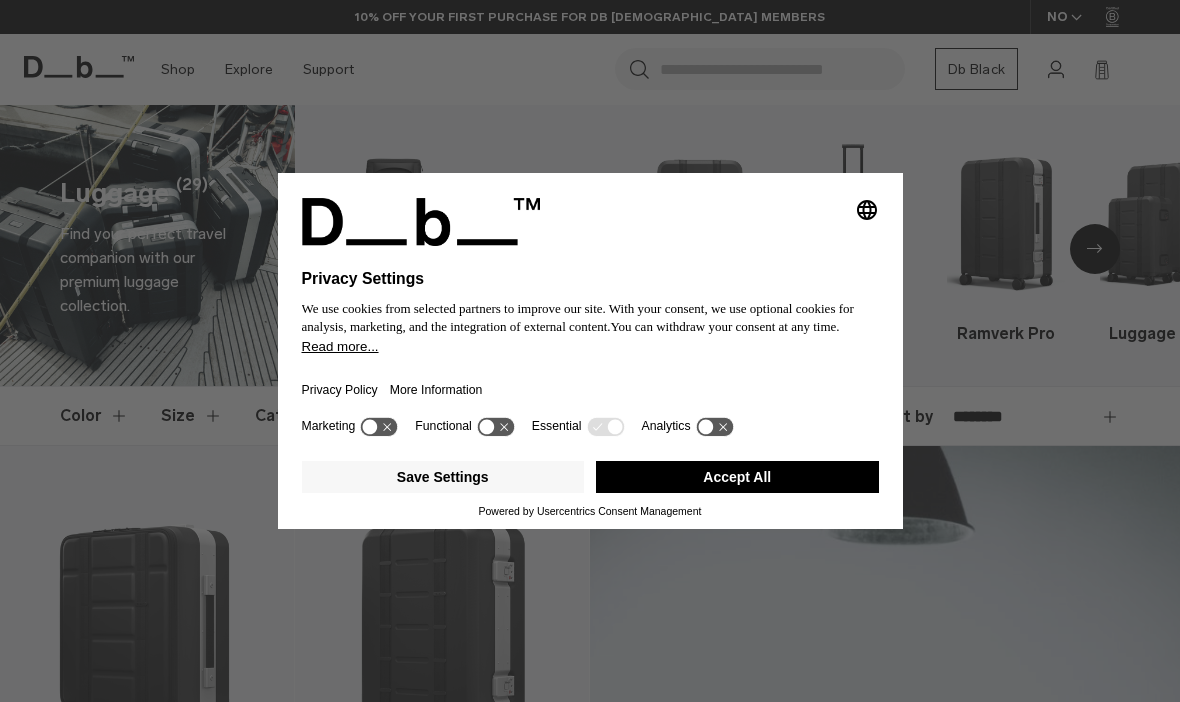 click on "Accept All" at bounding box center (737, 477) 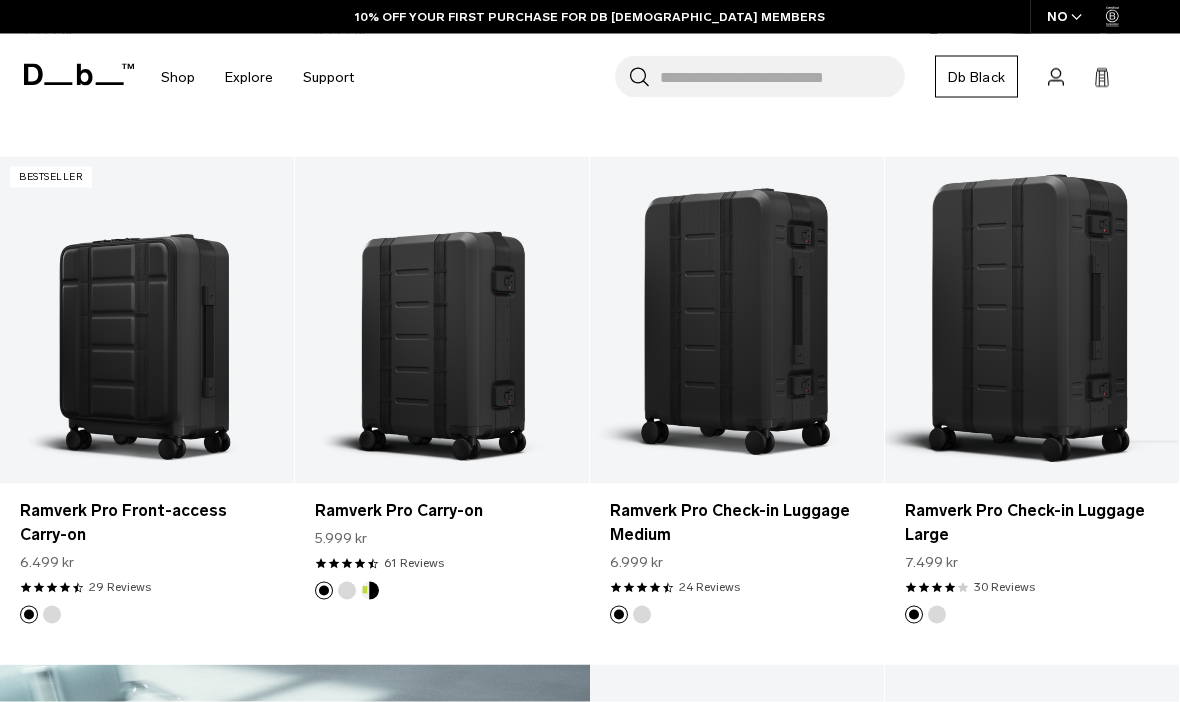 scroll, scrollTop: 1798, scrollLeft: 0, axis: vertical 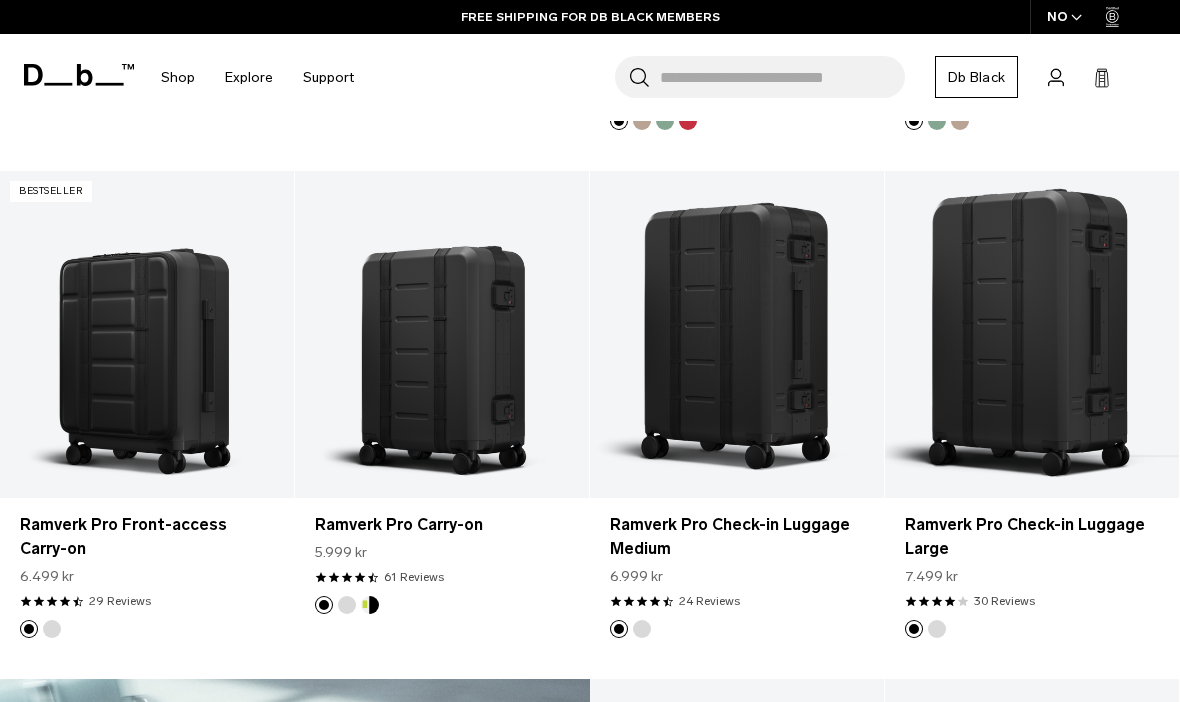 click on "7.499 kr" at bounding box center [1032, 576] 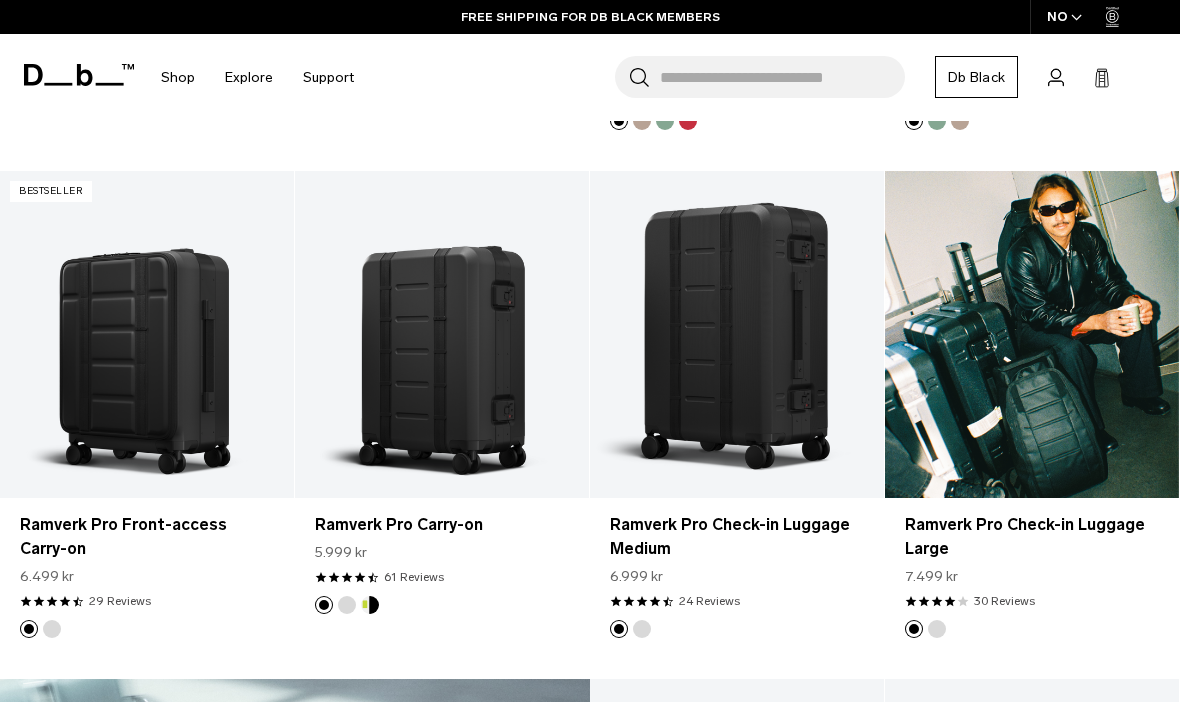 click at bounding box center (1032, 334) 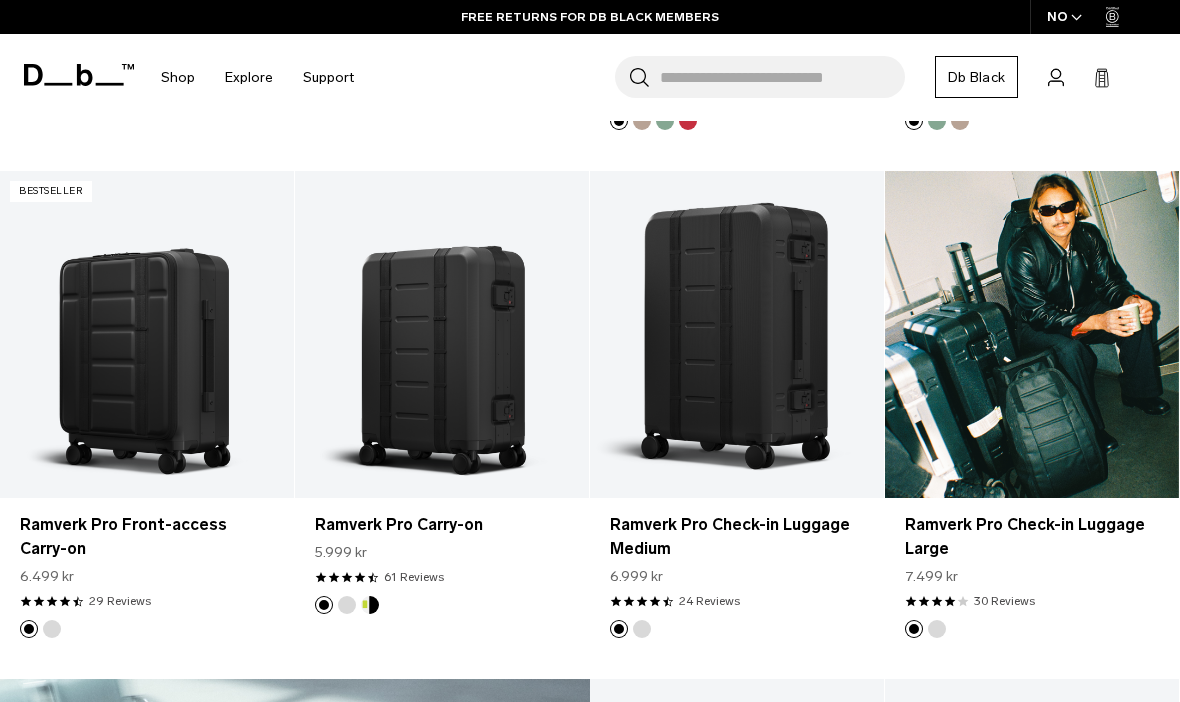 scroll, scrollTop: 1868, scrollLeft: 0, axis: vertical 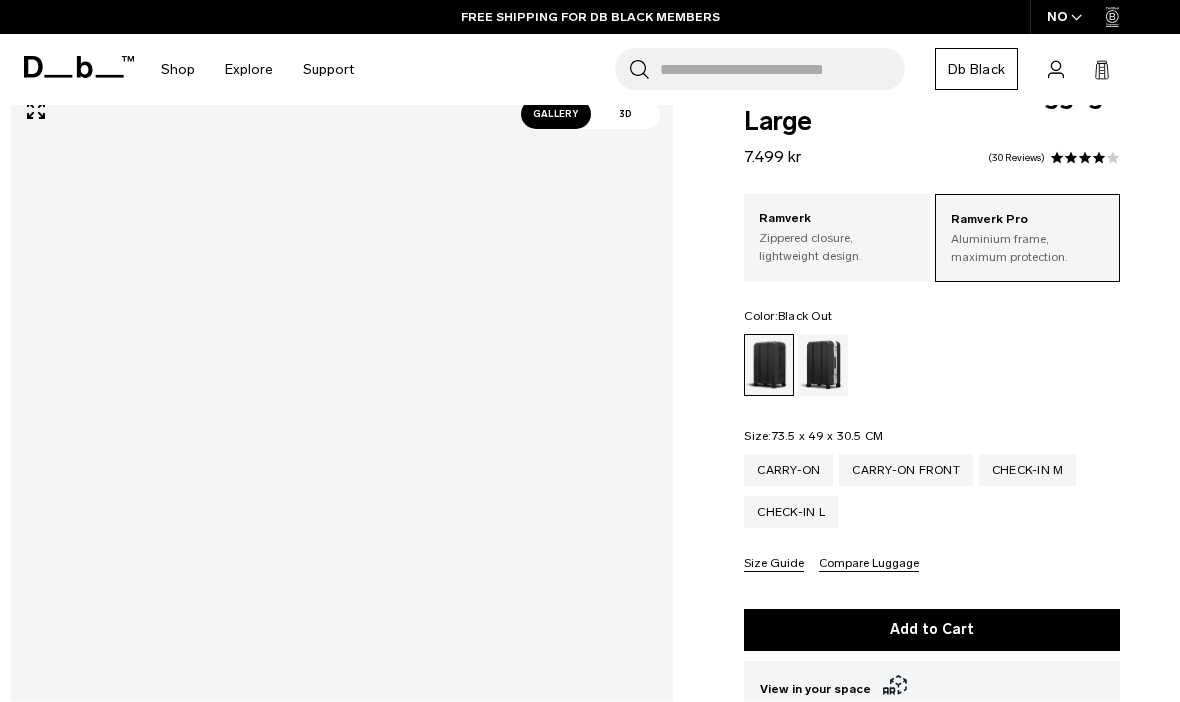 click on "Zippered closure, lightweight design." at bounding box center [836, 247] 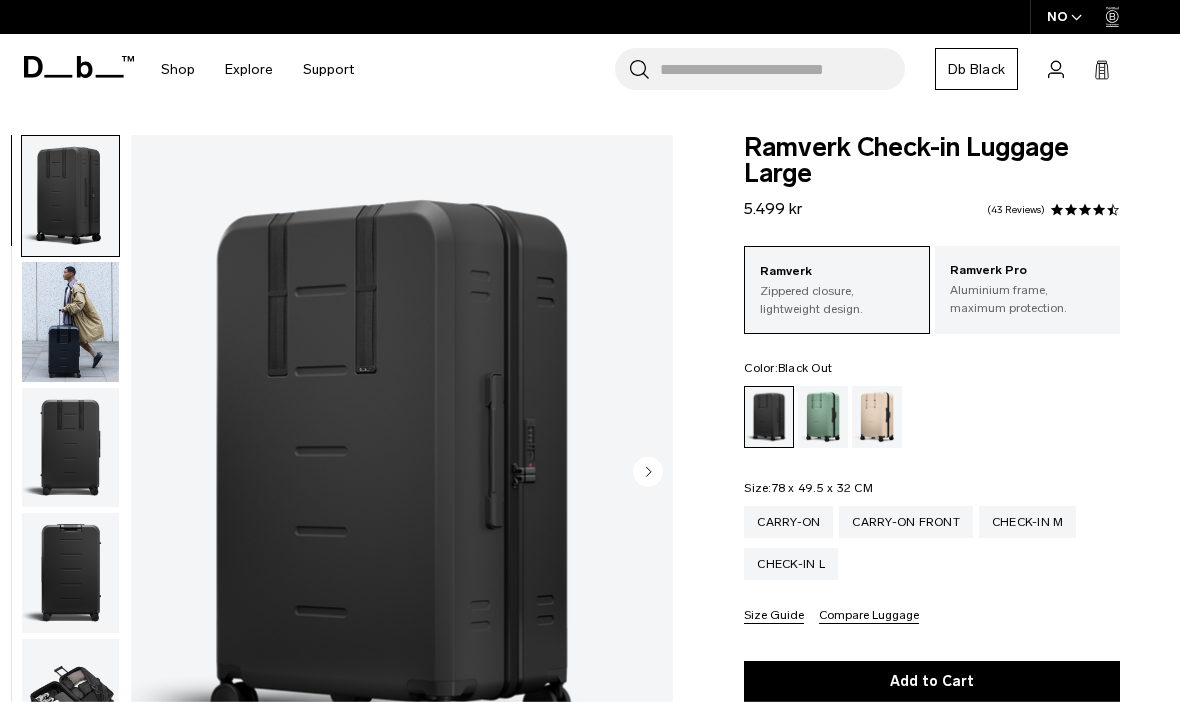 scroll, scrollTop: 0, scrollLeft: 0, axis: both 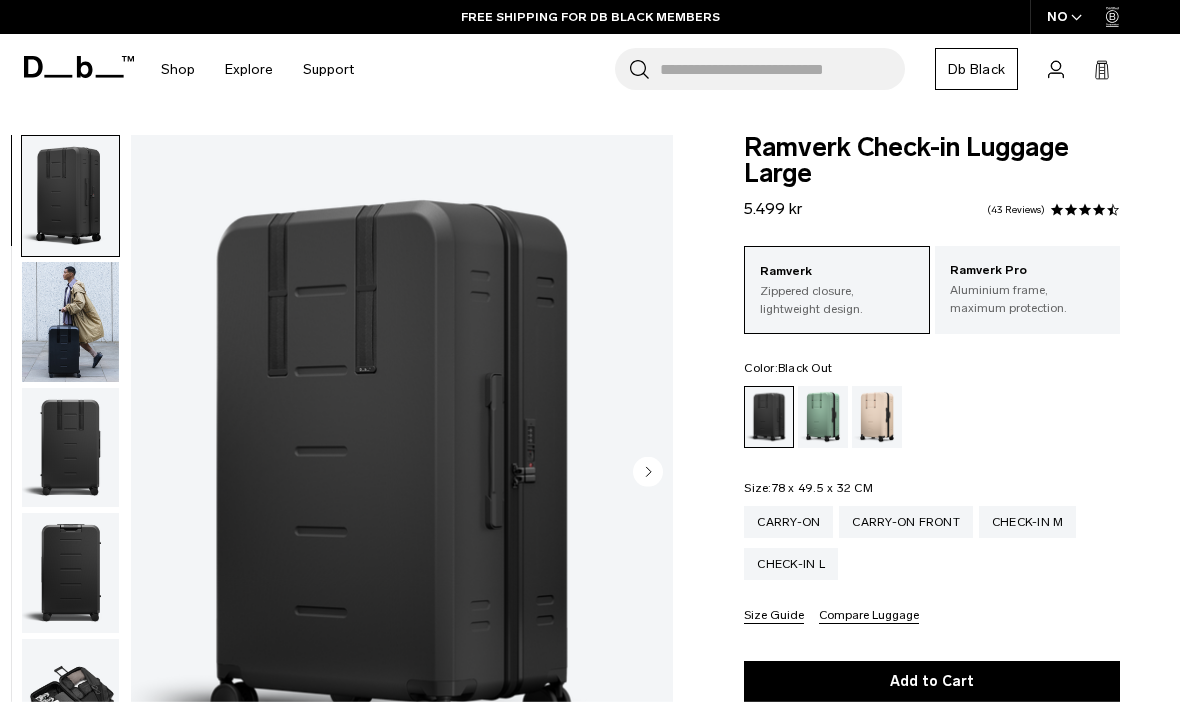 click at bounding box center [402, 474] 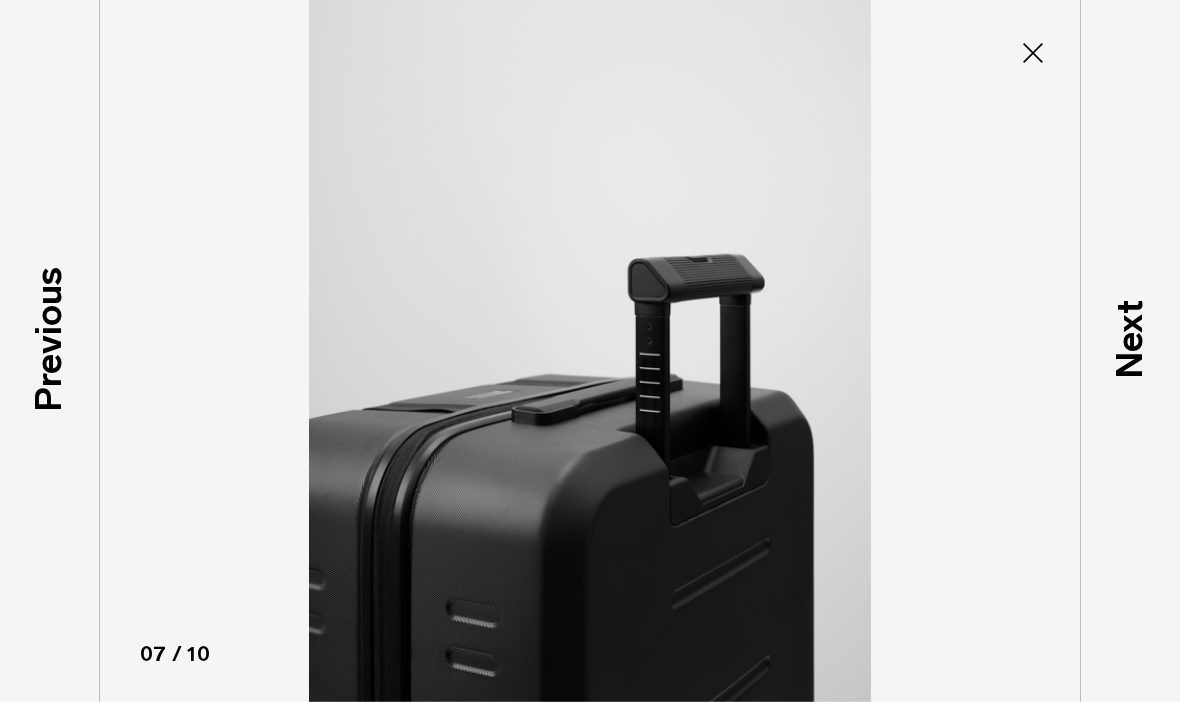 click 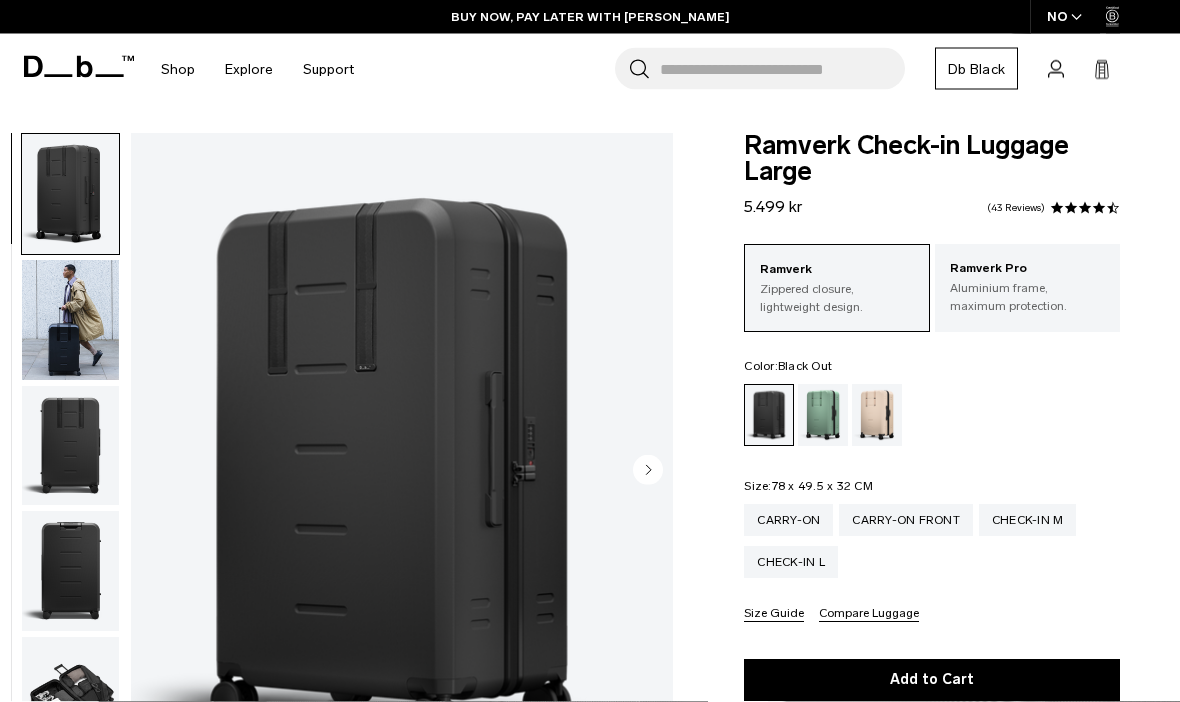 scroll, scrollTop: 0, scrollLeft: 0, axis: both 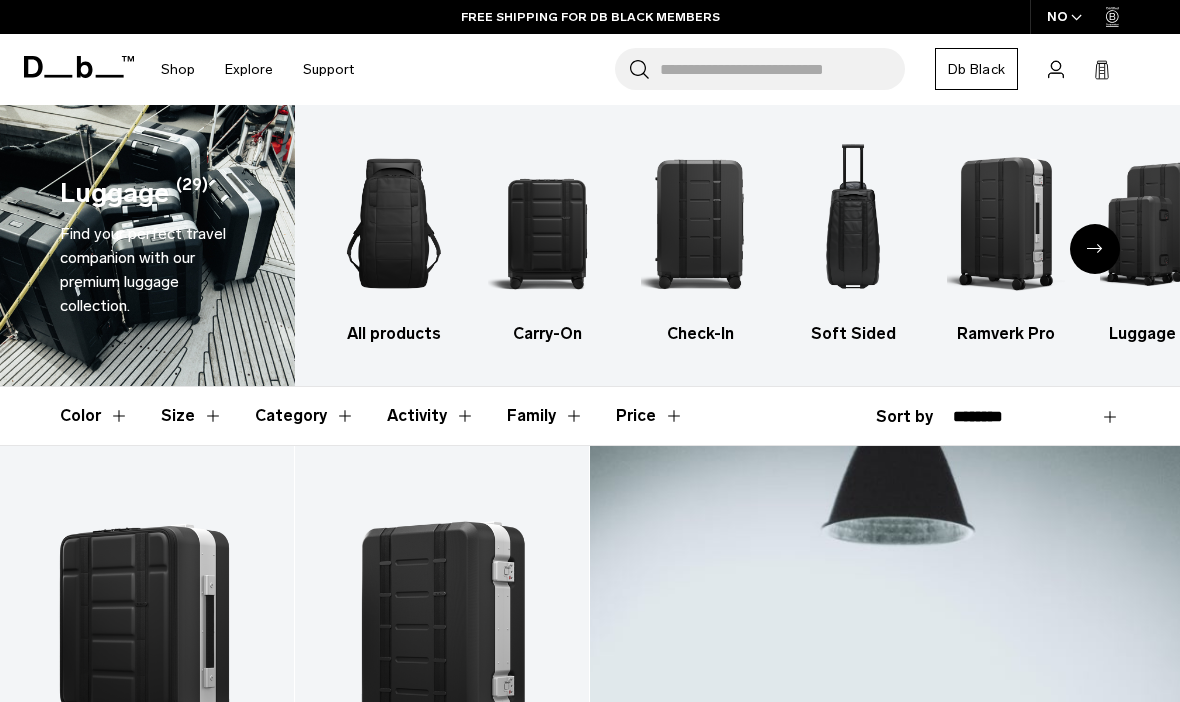 click at bounding box center [853, 223] 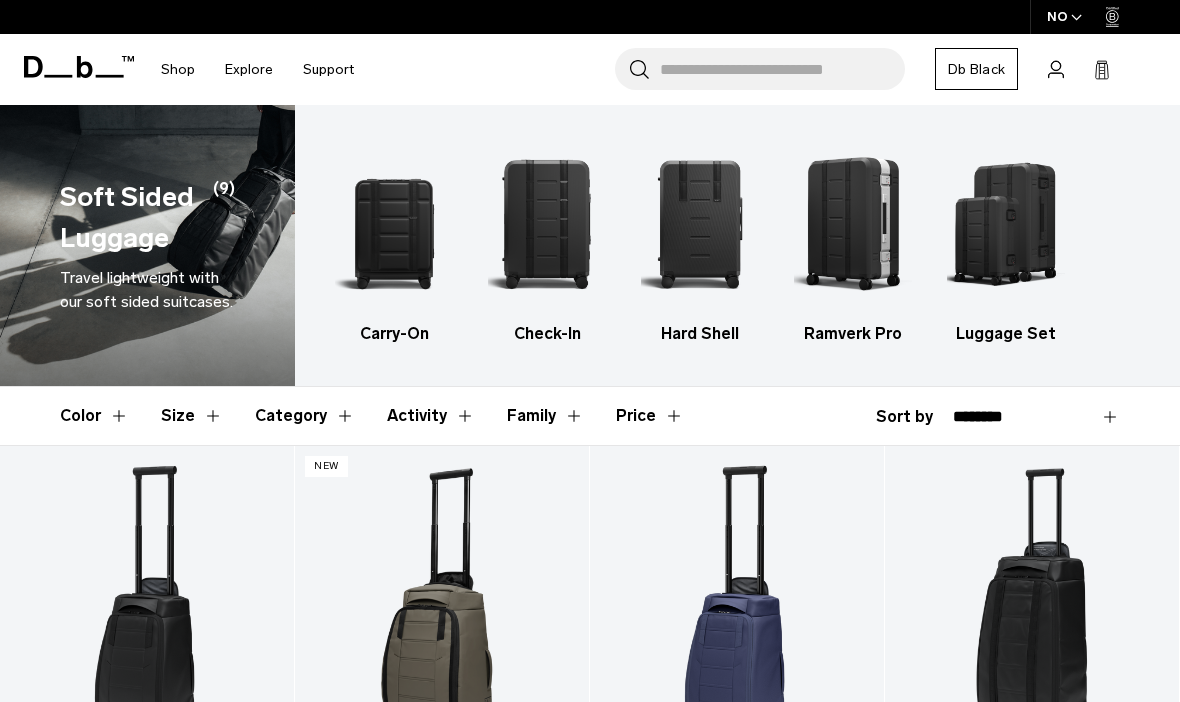 scroll, scrollTop: 0, scrollLeft: 0, axis: both 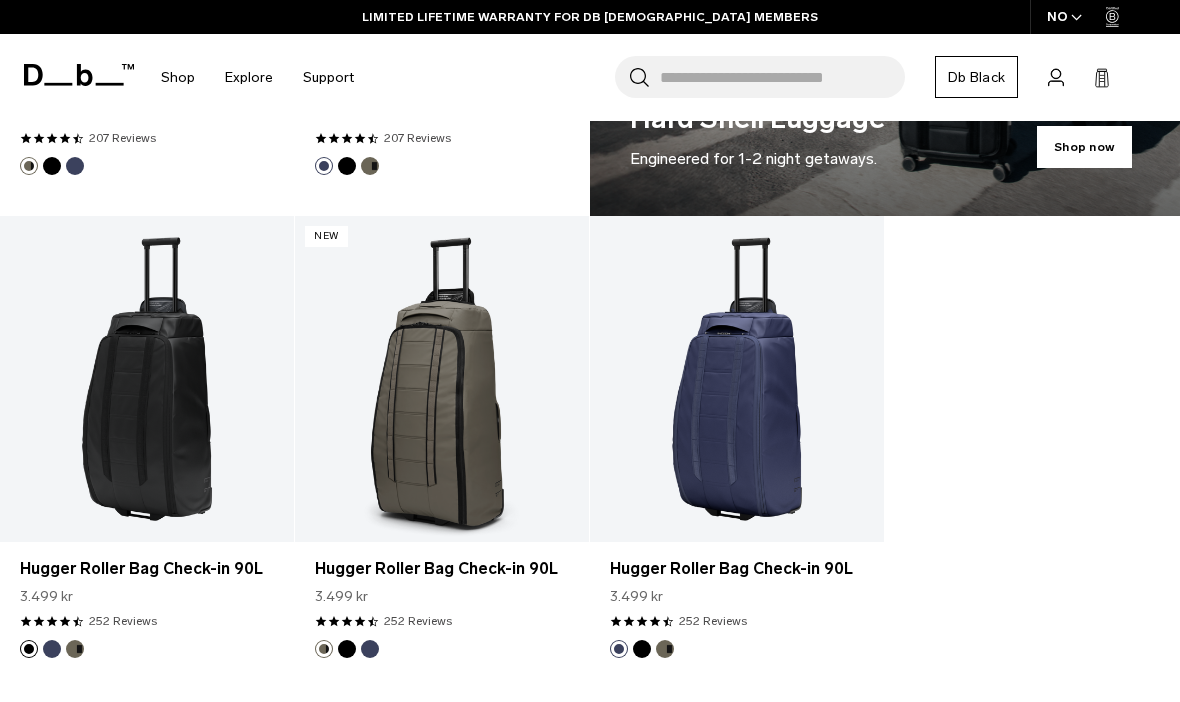 click at bounding box center [665, 649] 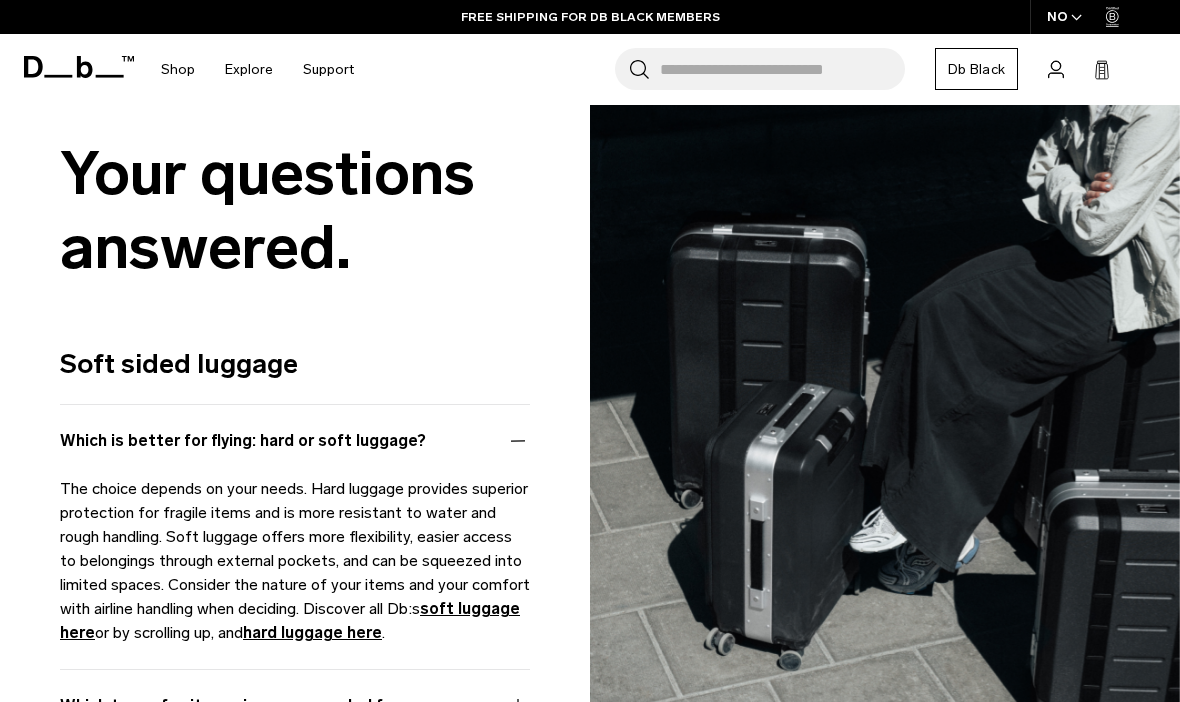 scroll, scrollTop: 1823, scrollLeft: 0, axis: vertical 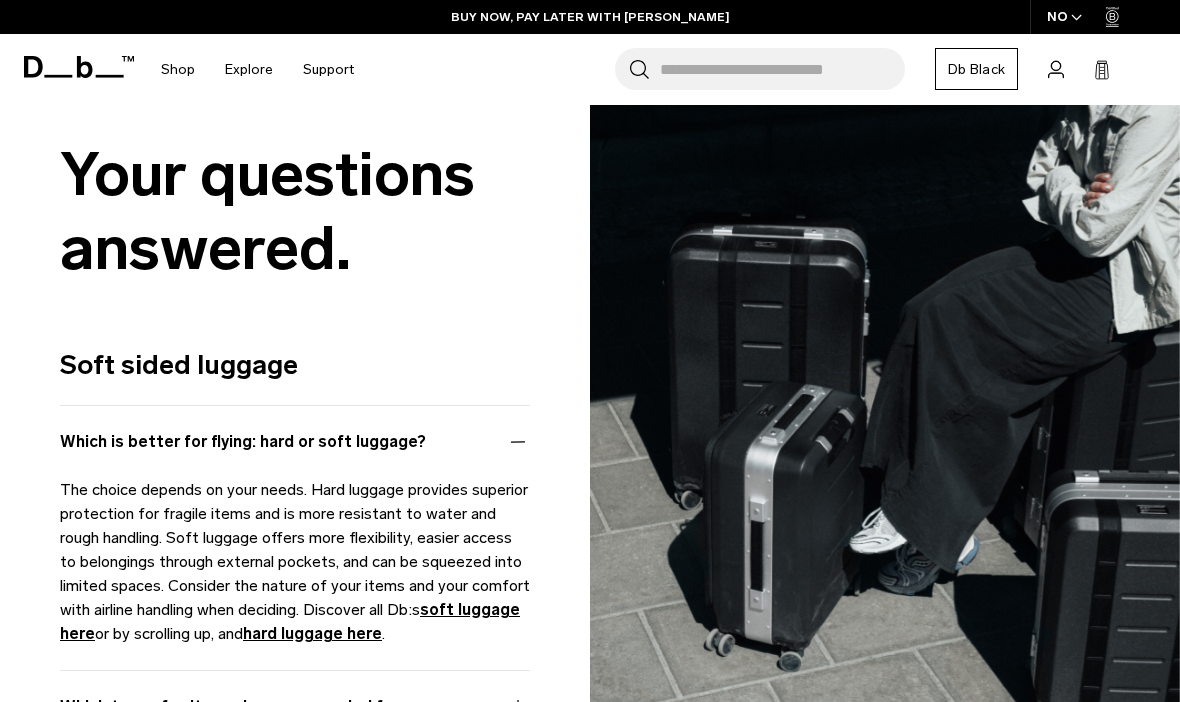 click on "soft luggage here" at bounding box center (290, 621) 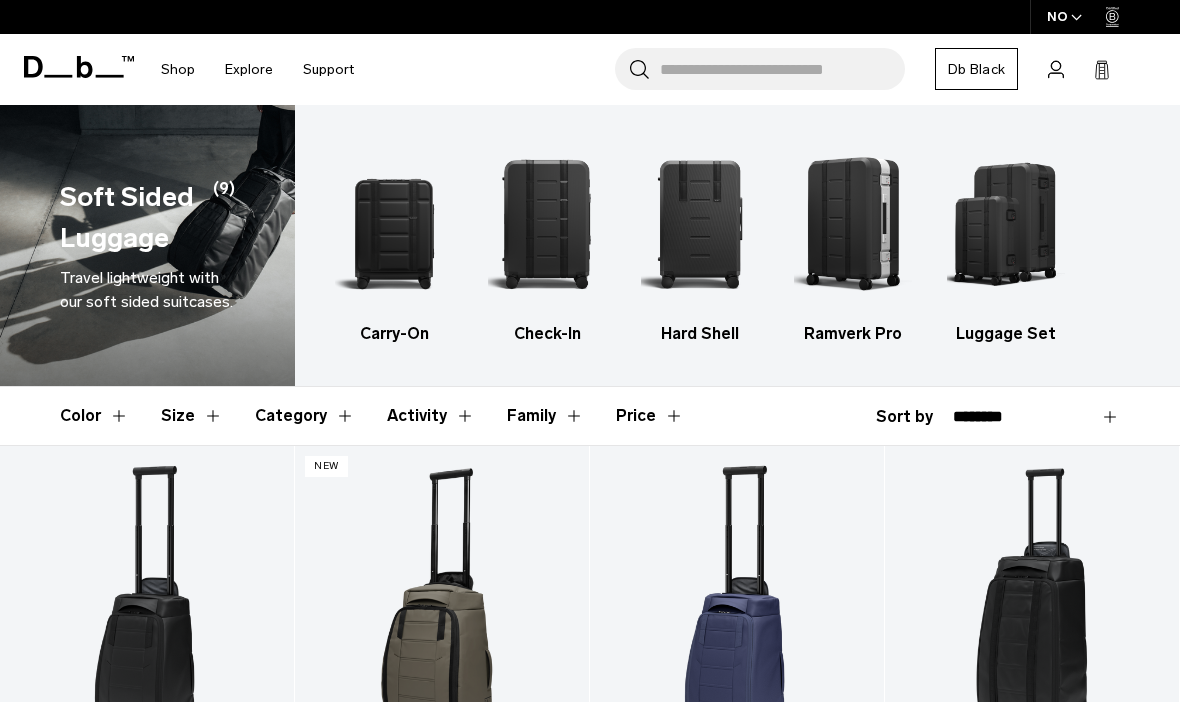 scroll, scrollTop: 0, scrollLeft: 0, axis: both 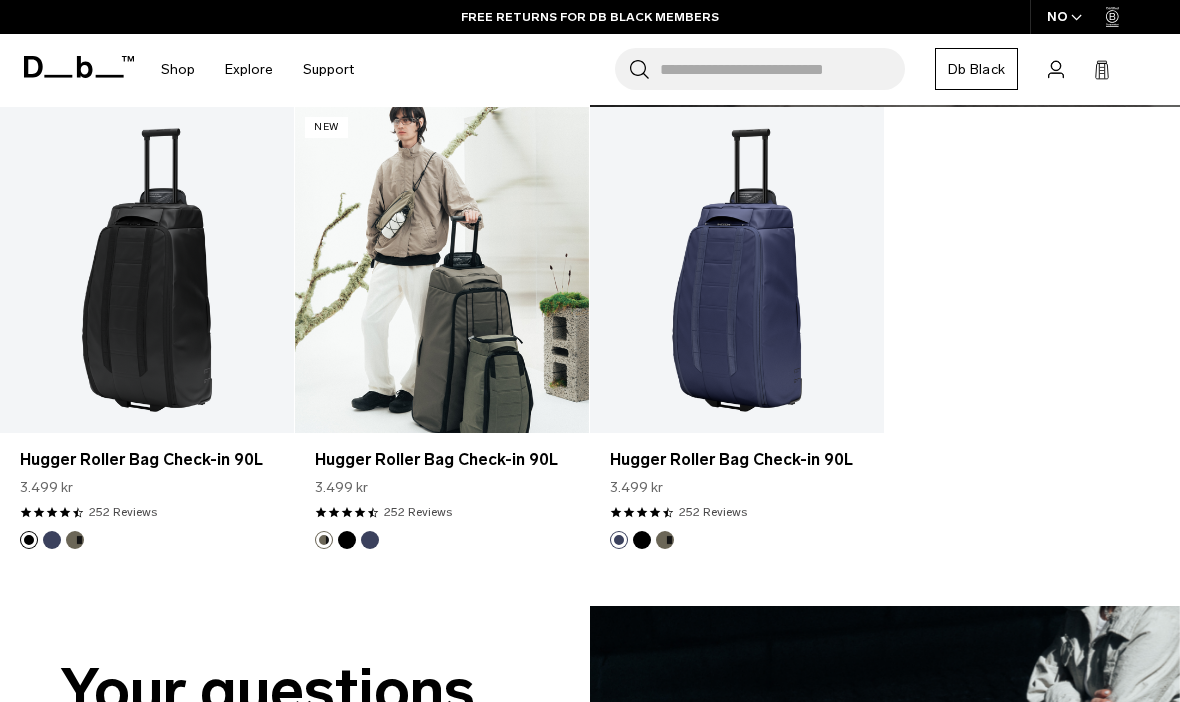 click at bounding box center [442, 270] 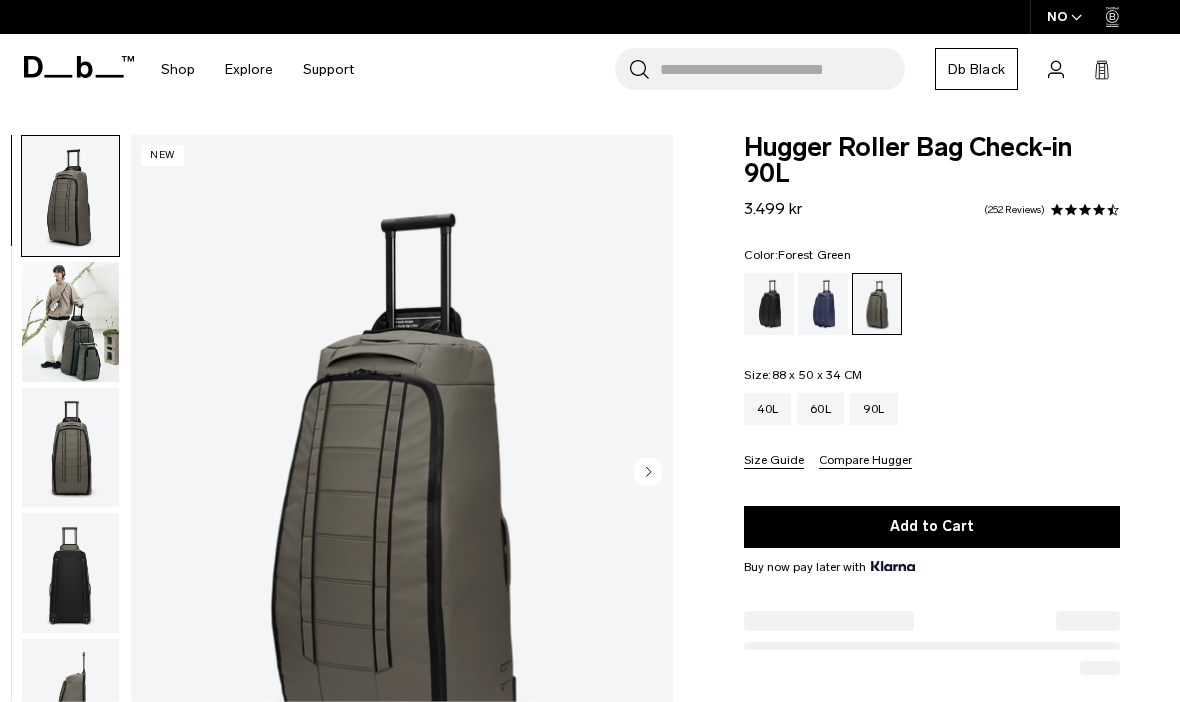 scroll, scrollTop: 0, scrollLeft: 0, axis: both 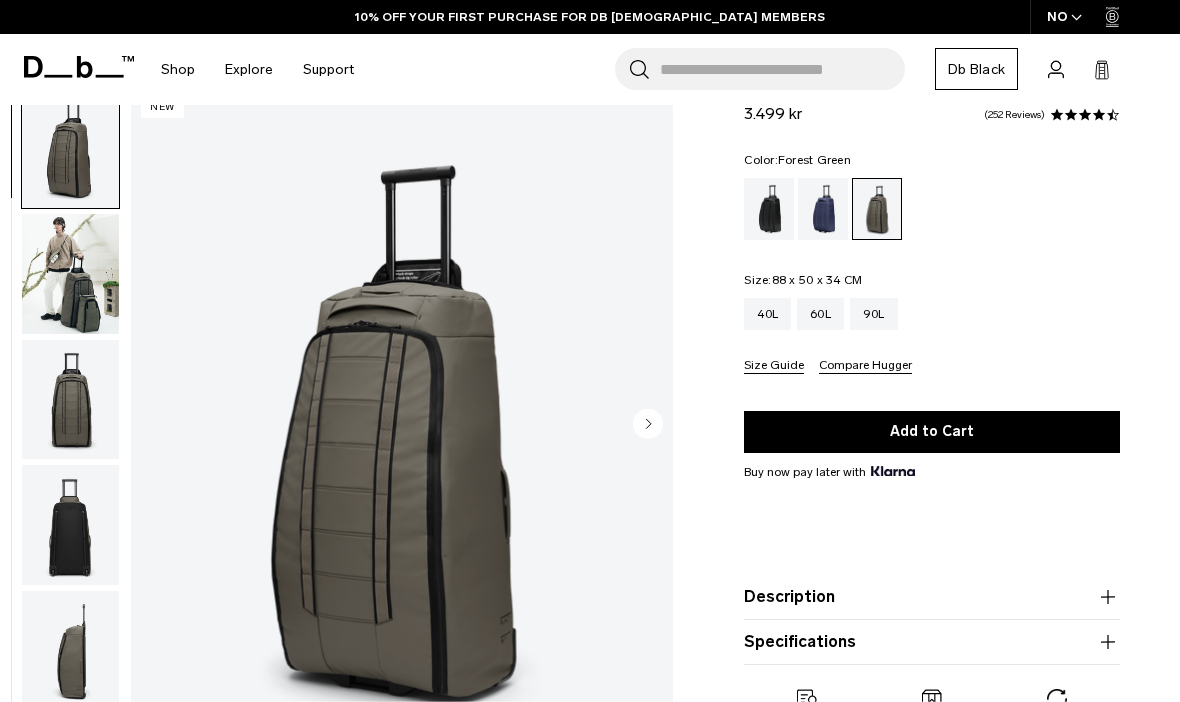 click at bounding box center (648, 425) 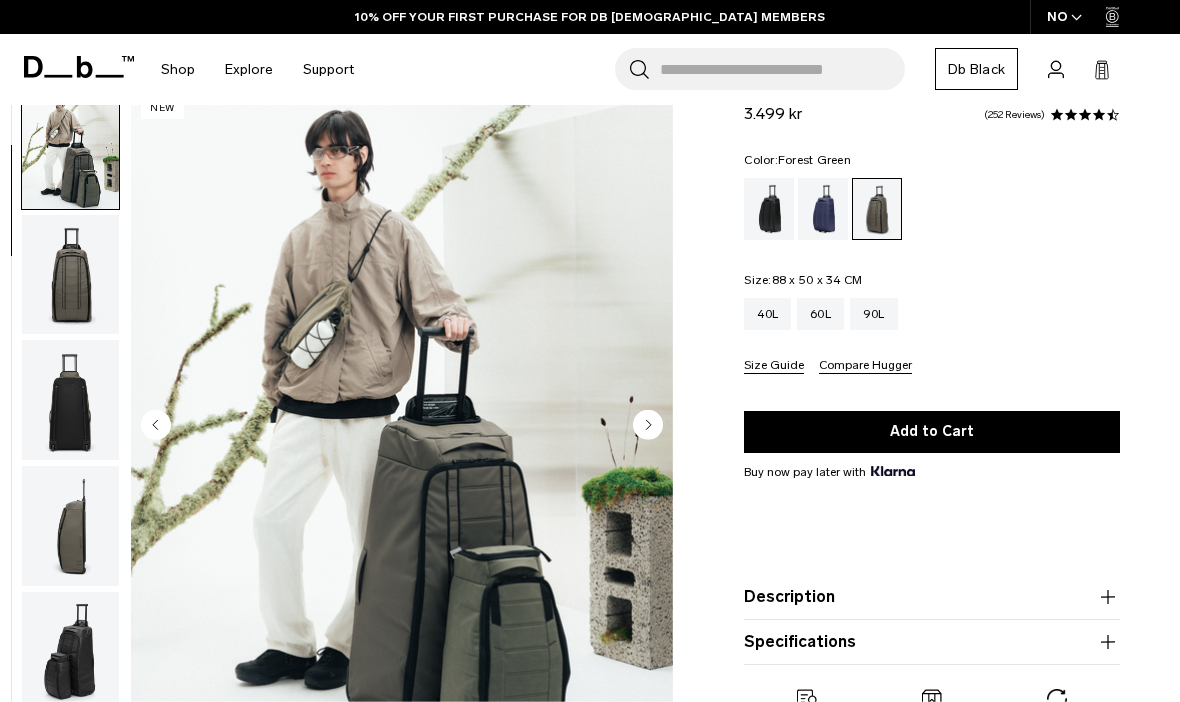 scroll, scrollTop: 127, scrollLeft: 0, axis: vertical 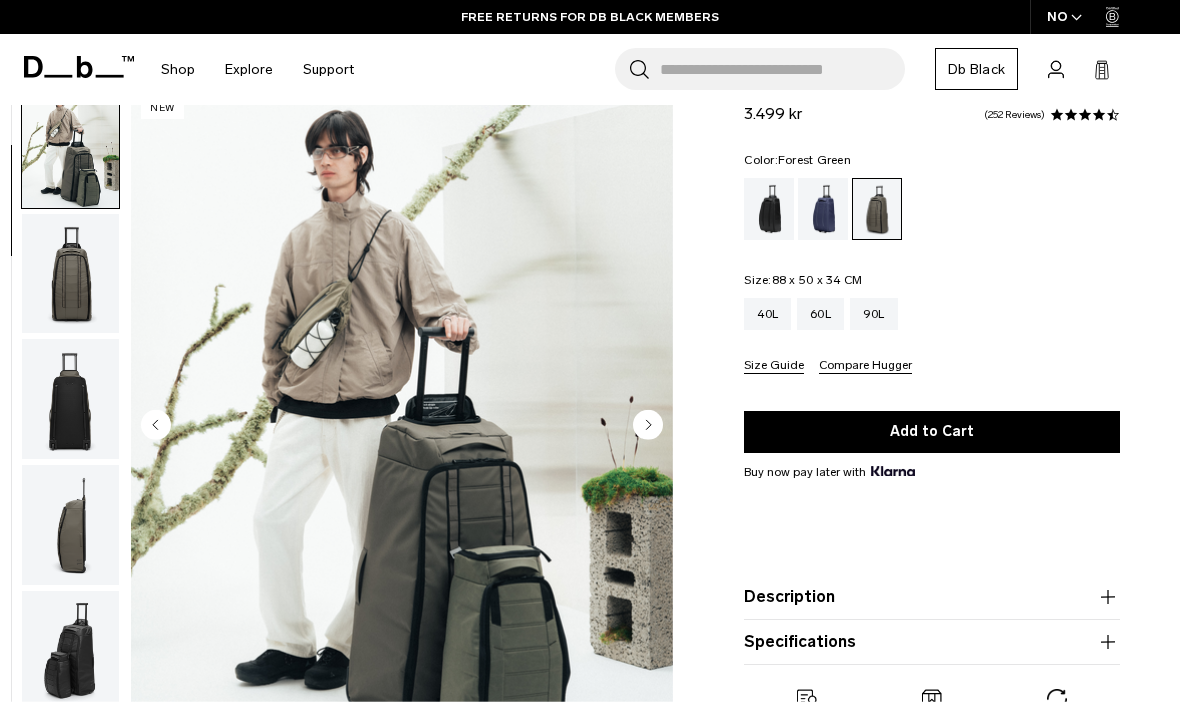 click 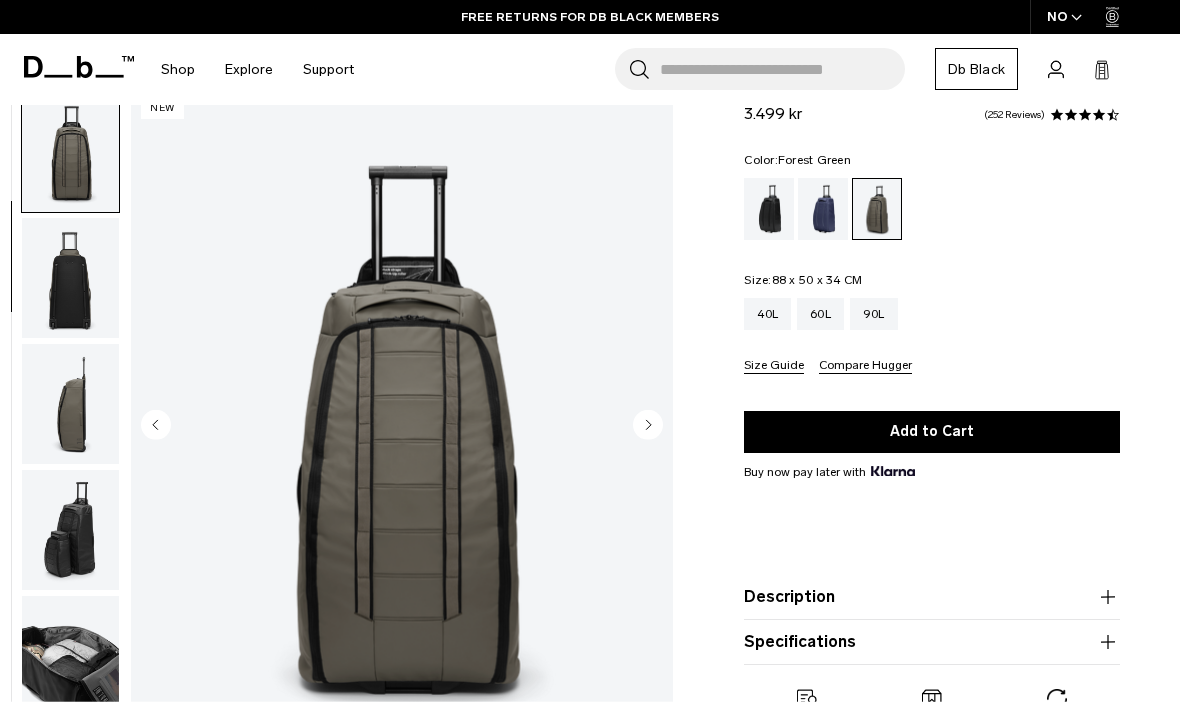scroll, scrollTop: 254, scrollLeft: 0, axis: vertical 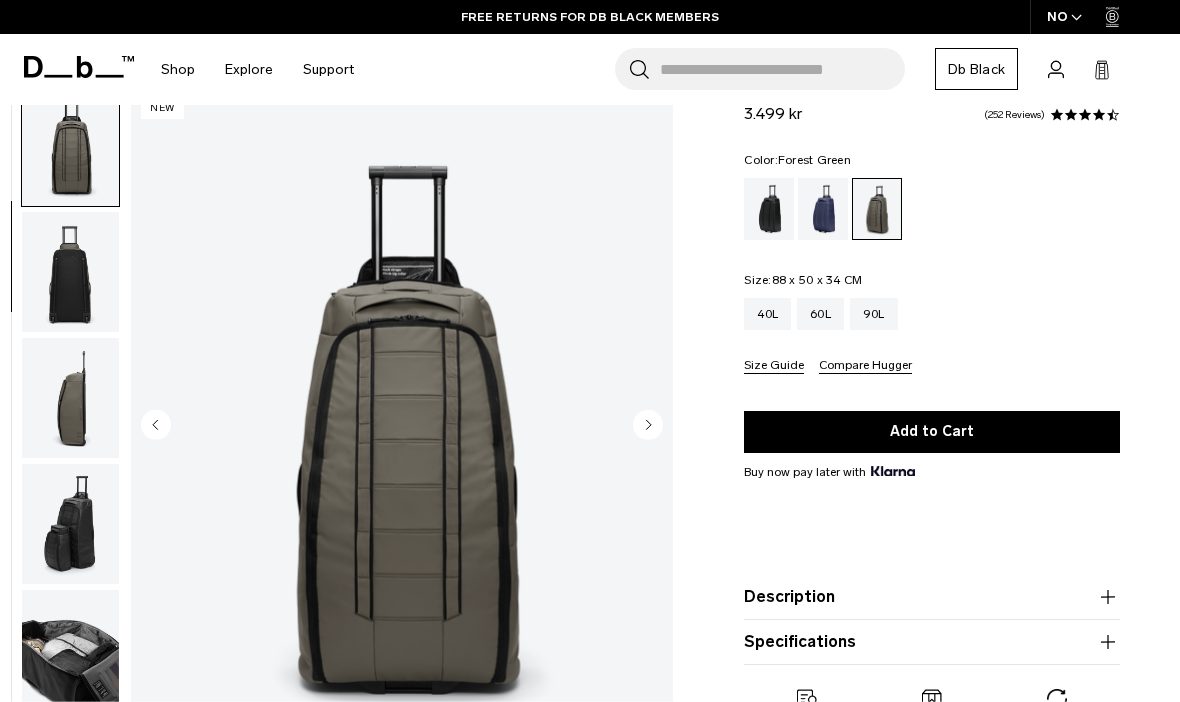 click 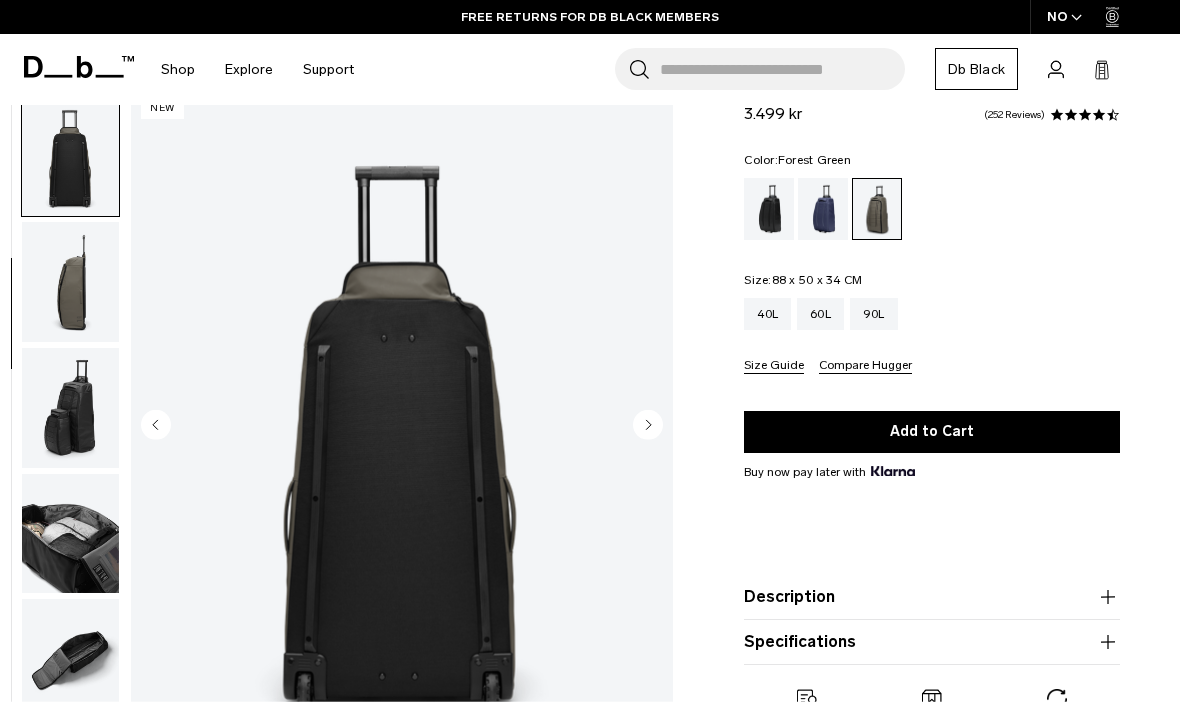 scroll, scrollTop: 382, scrollLeft: 0, axis: vertical 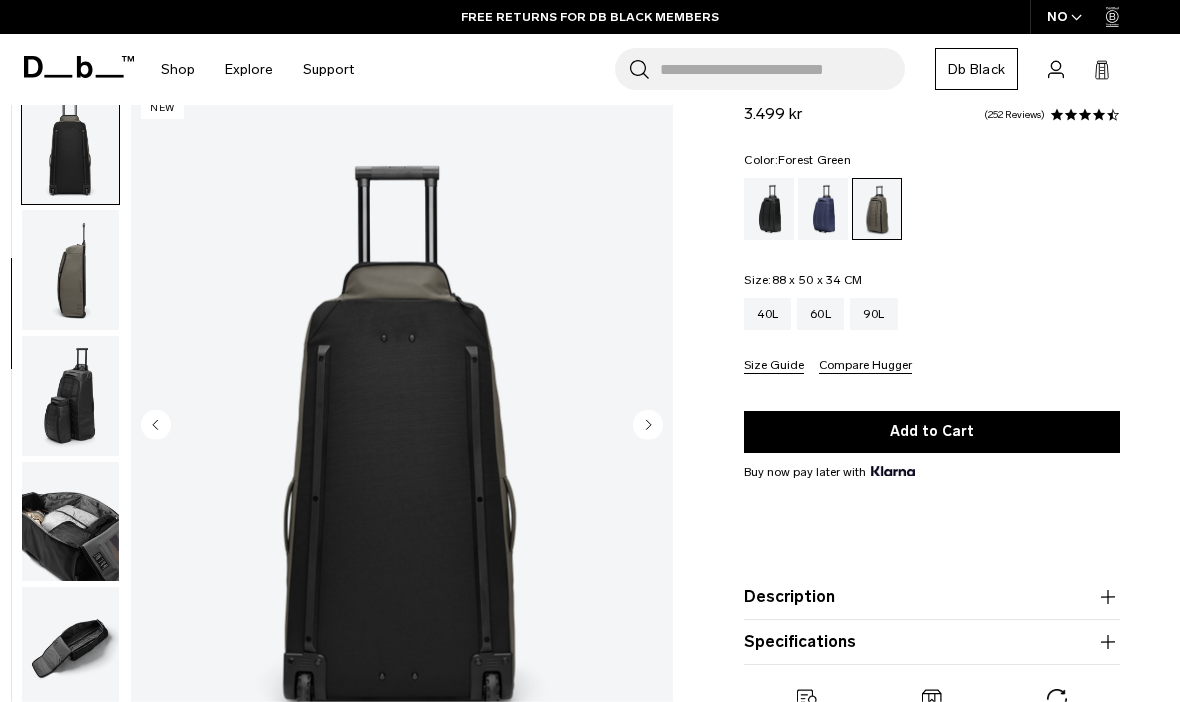 click 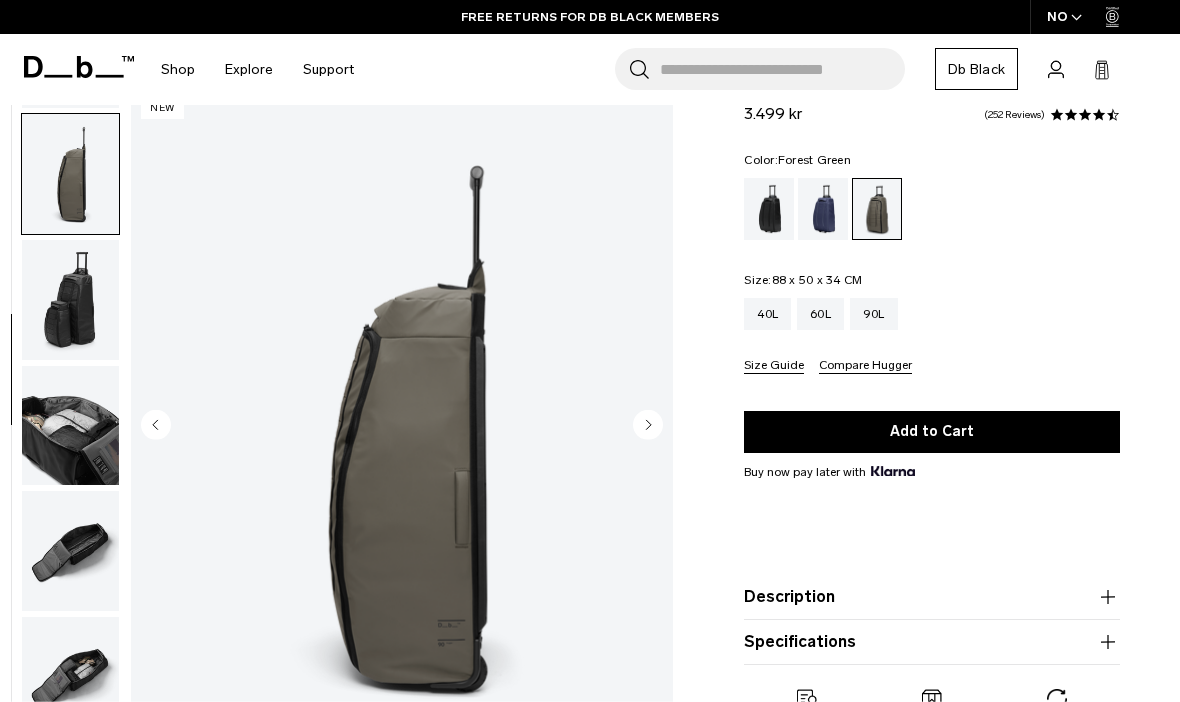 scroll, scrollTop: 509, scrollLeft: 0, axis: vertical 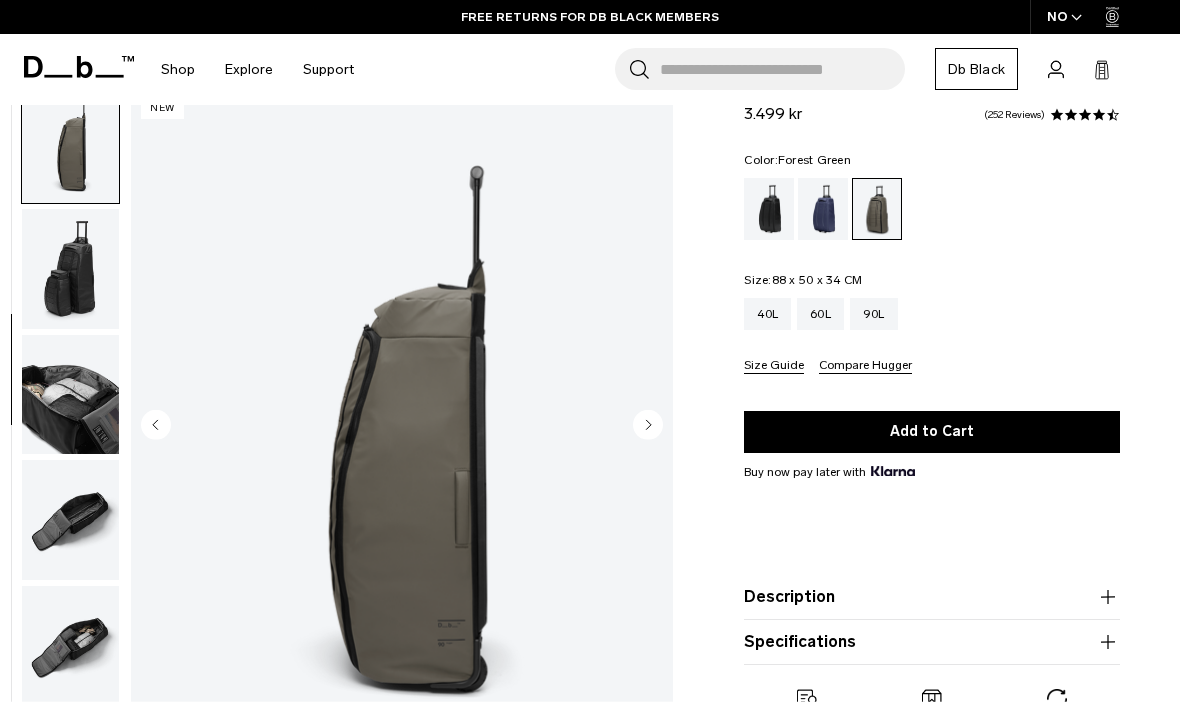 click 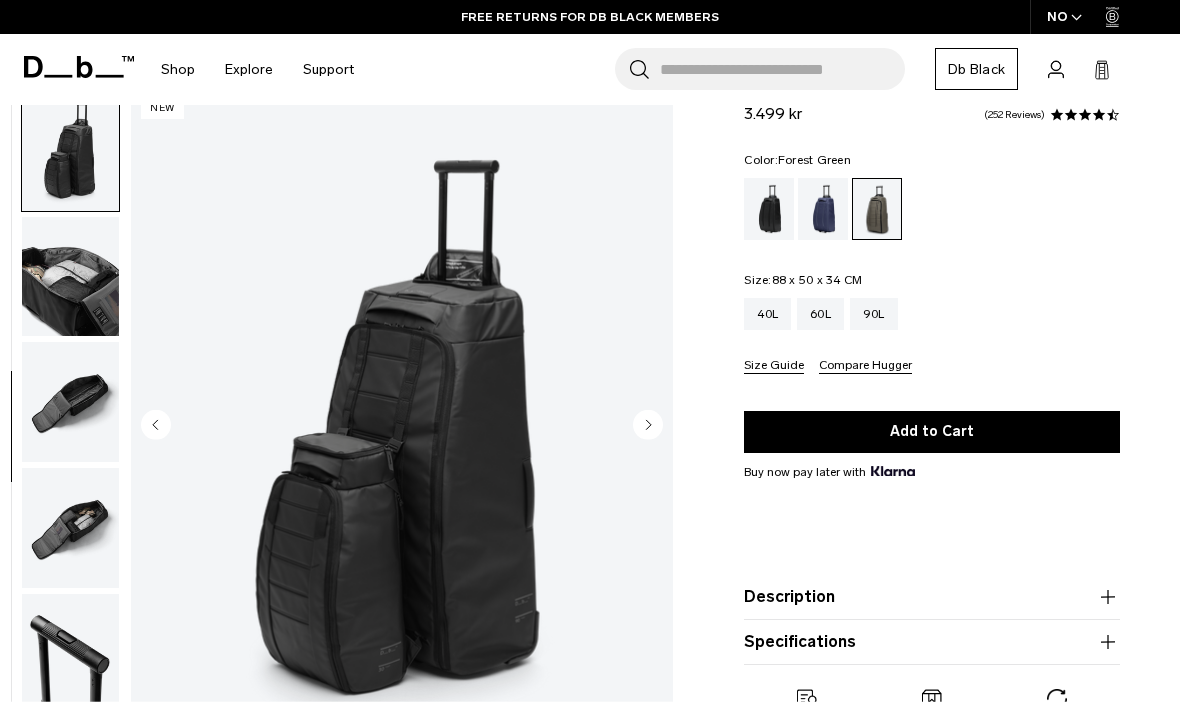 scroll, scrollTop: 636, scrollLeft: 0, axis: vertical 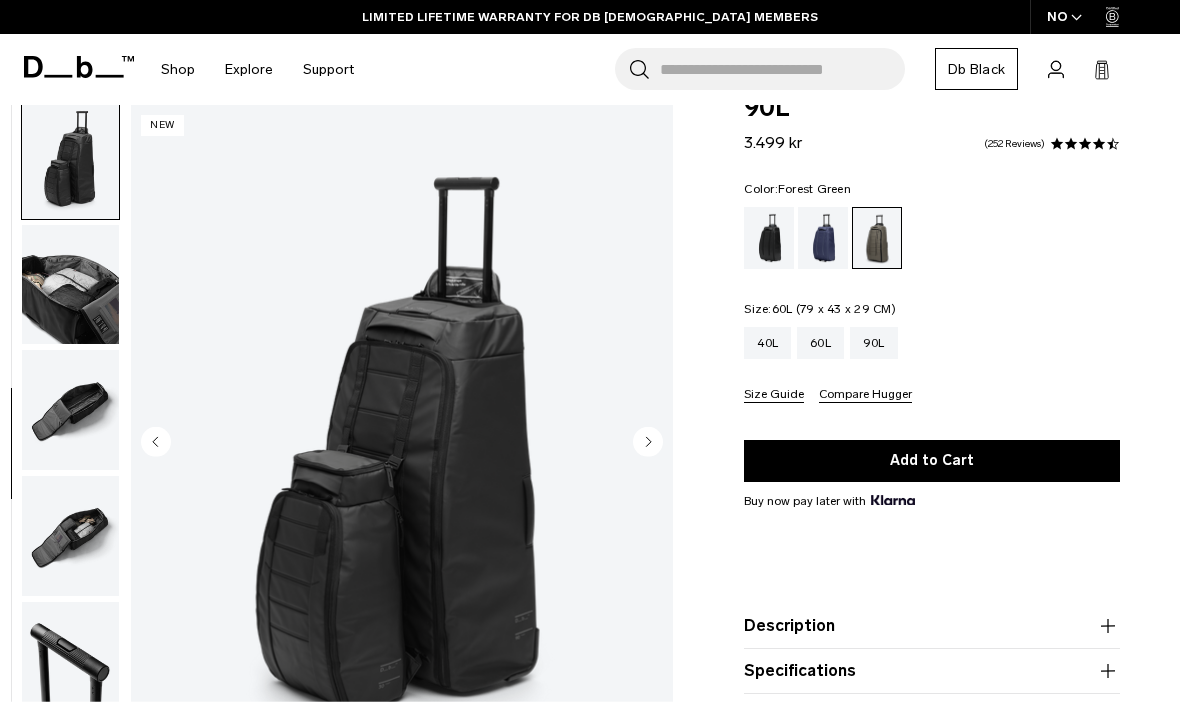 click on "60L" at bounding box center (820, 343) 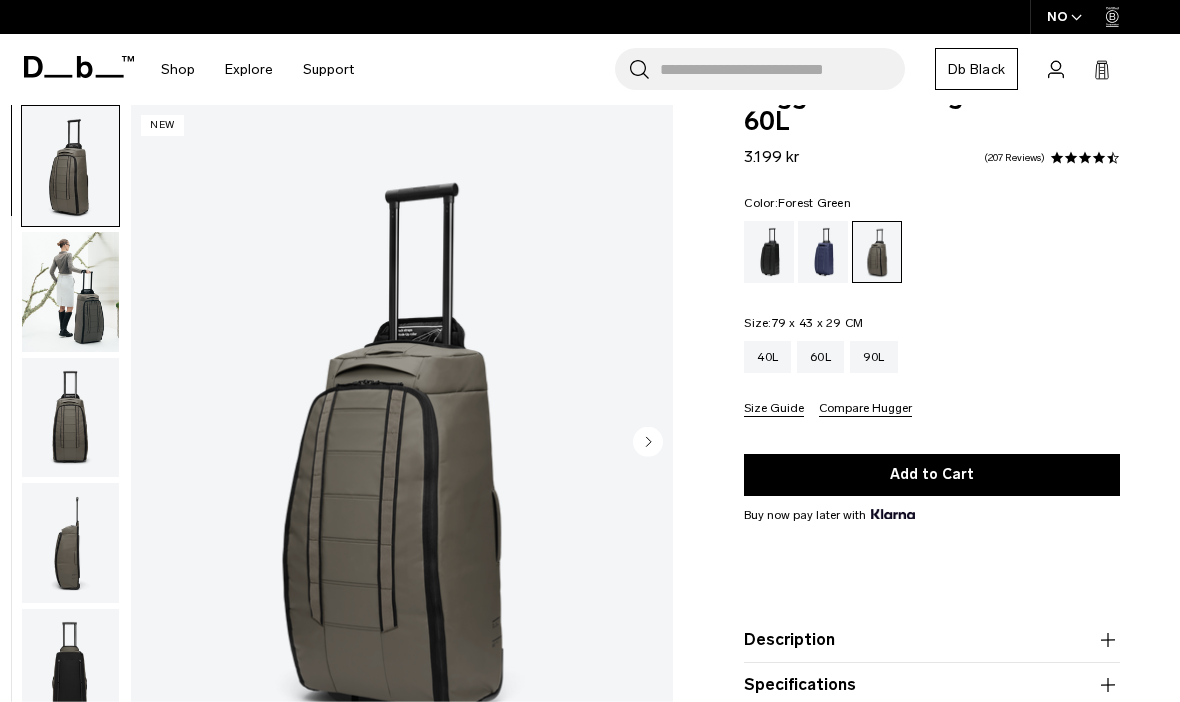 scroll, scrollTop: 0, scrollLeft: 0, axis: both 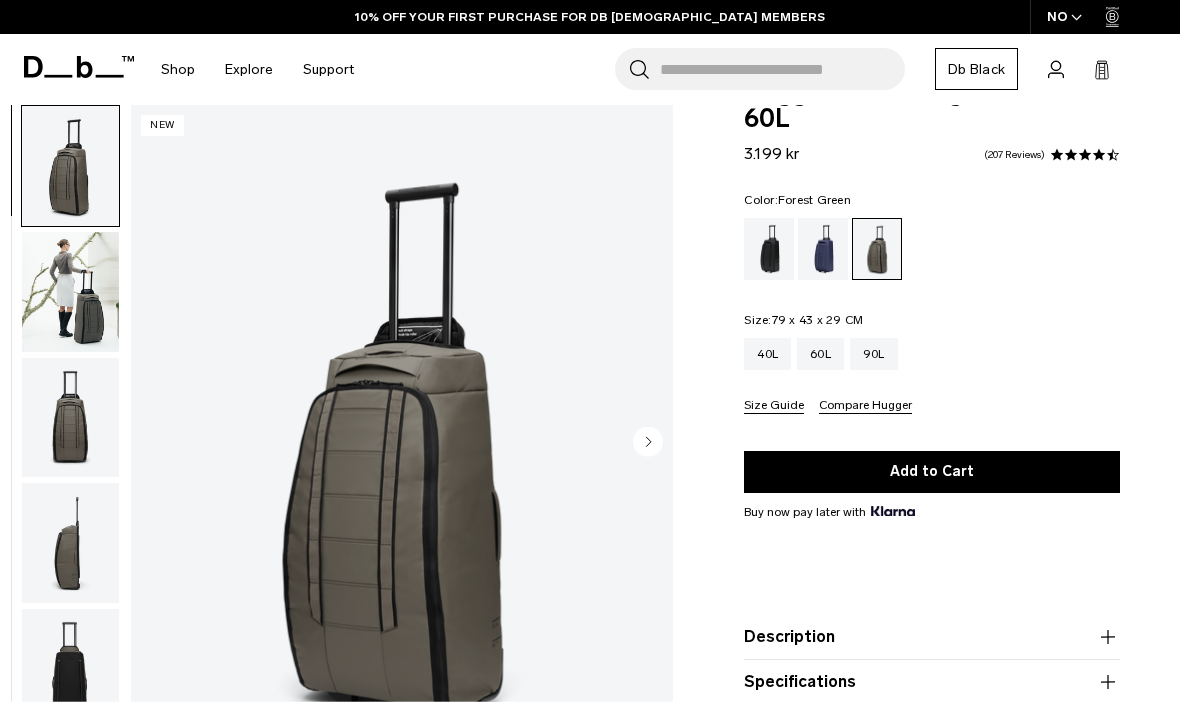 click 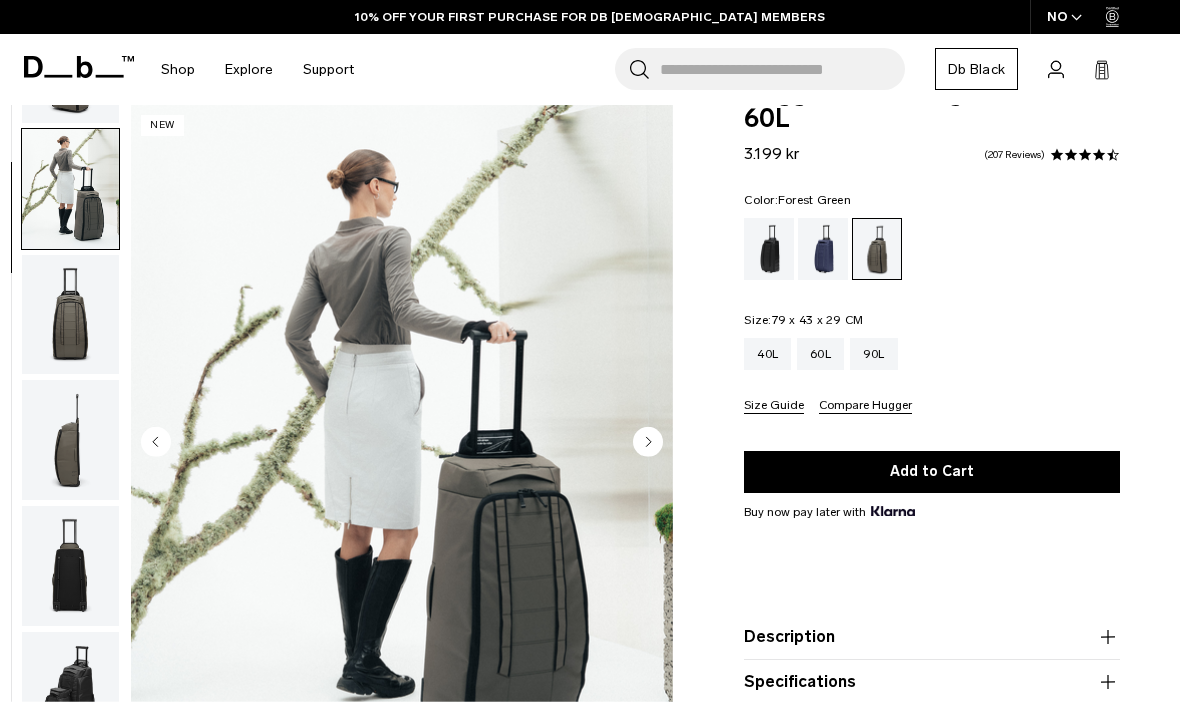 scroll, scrollTop: 127, scrollLeft: 0, axis: vertical 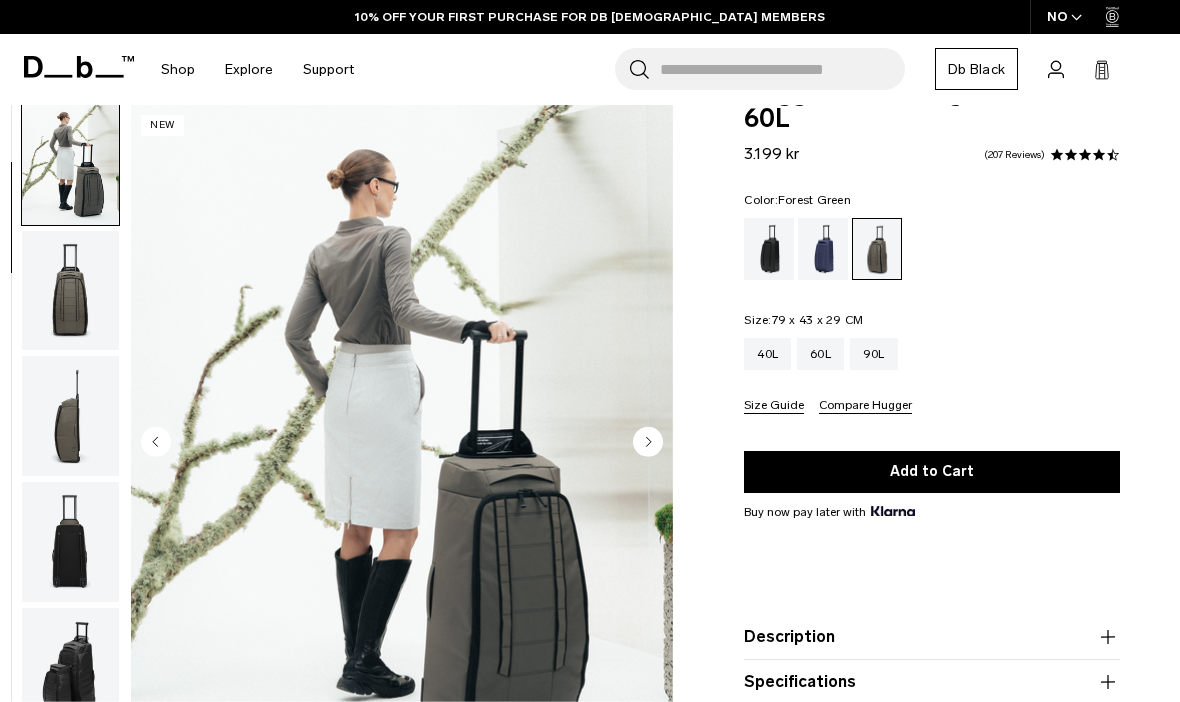 click 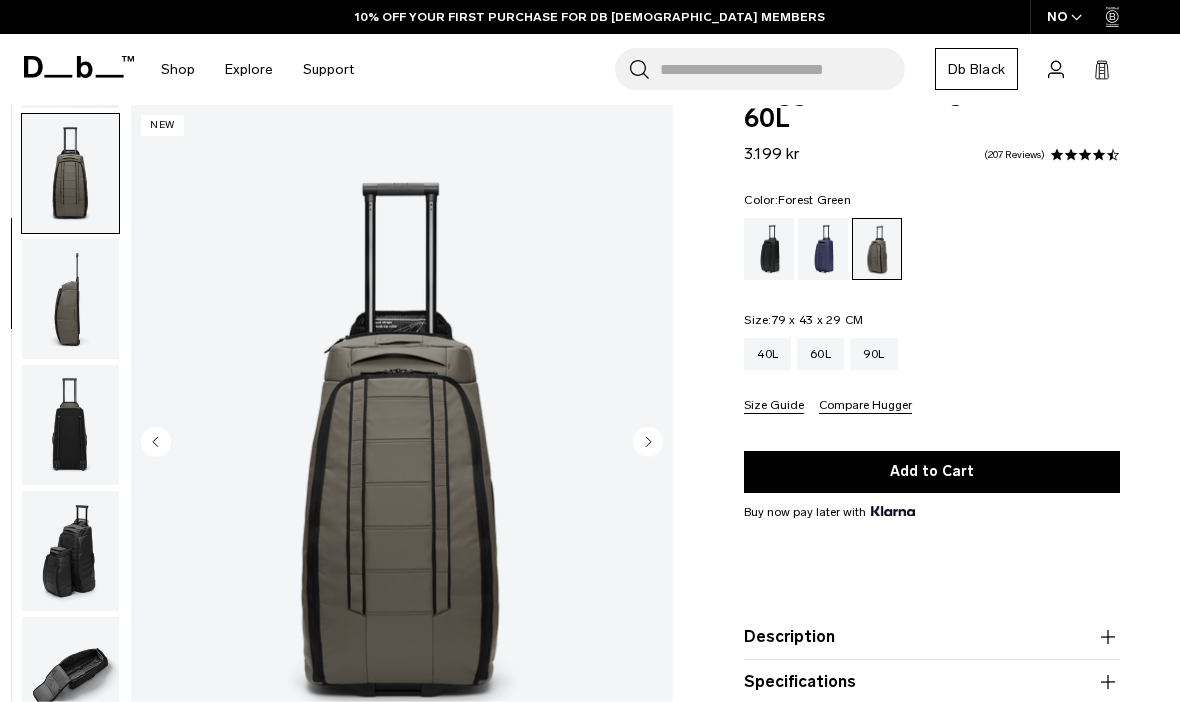 scroll, scrollTop: 254, scrollLeft: 0, axis: vertical 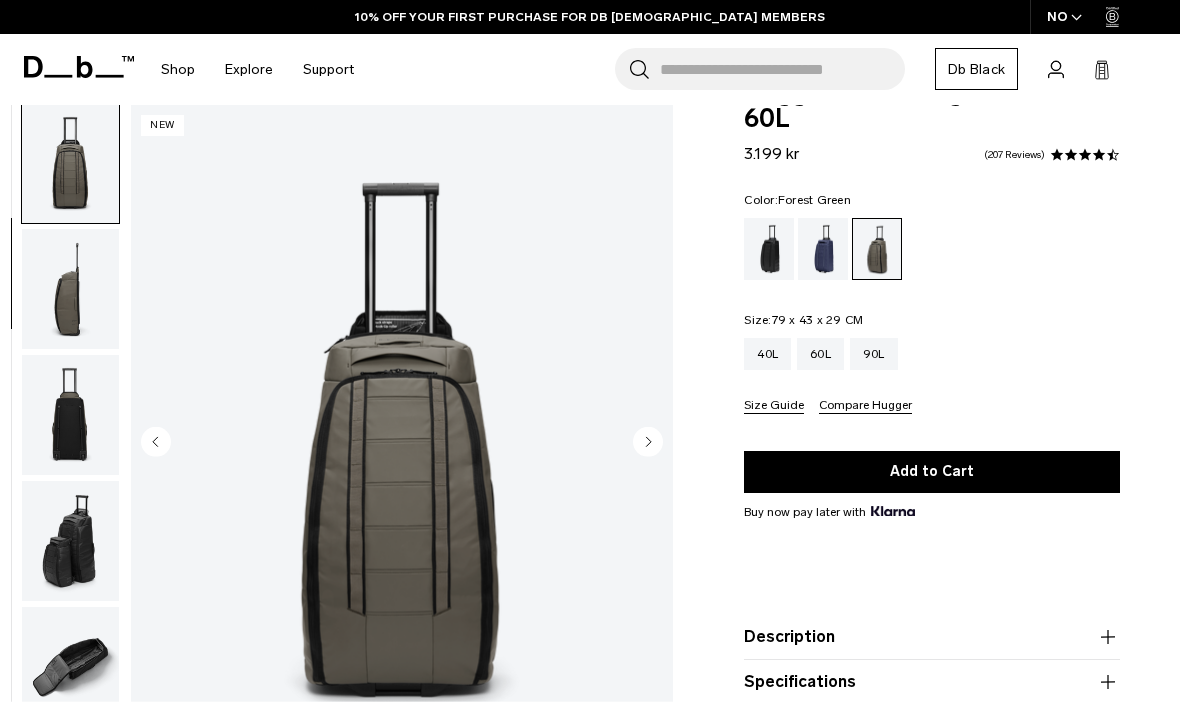 click 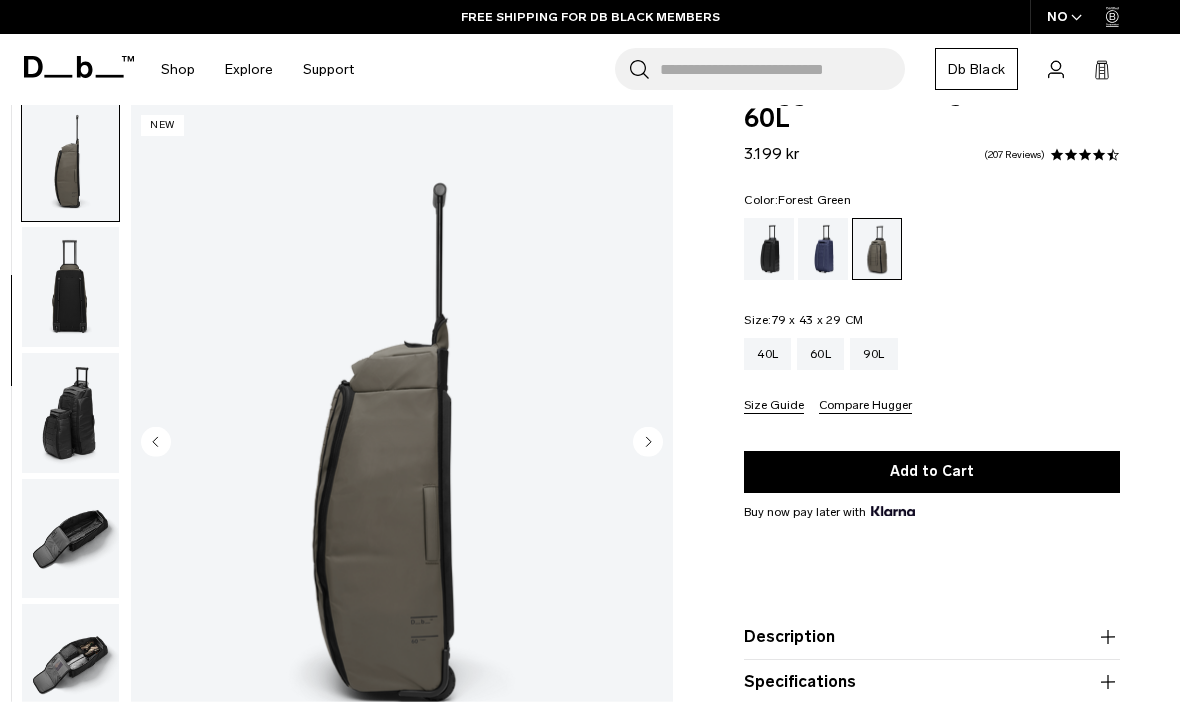 click 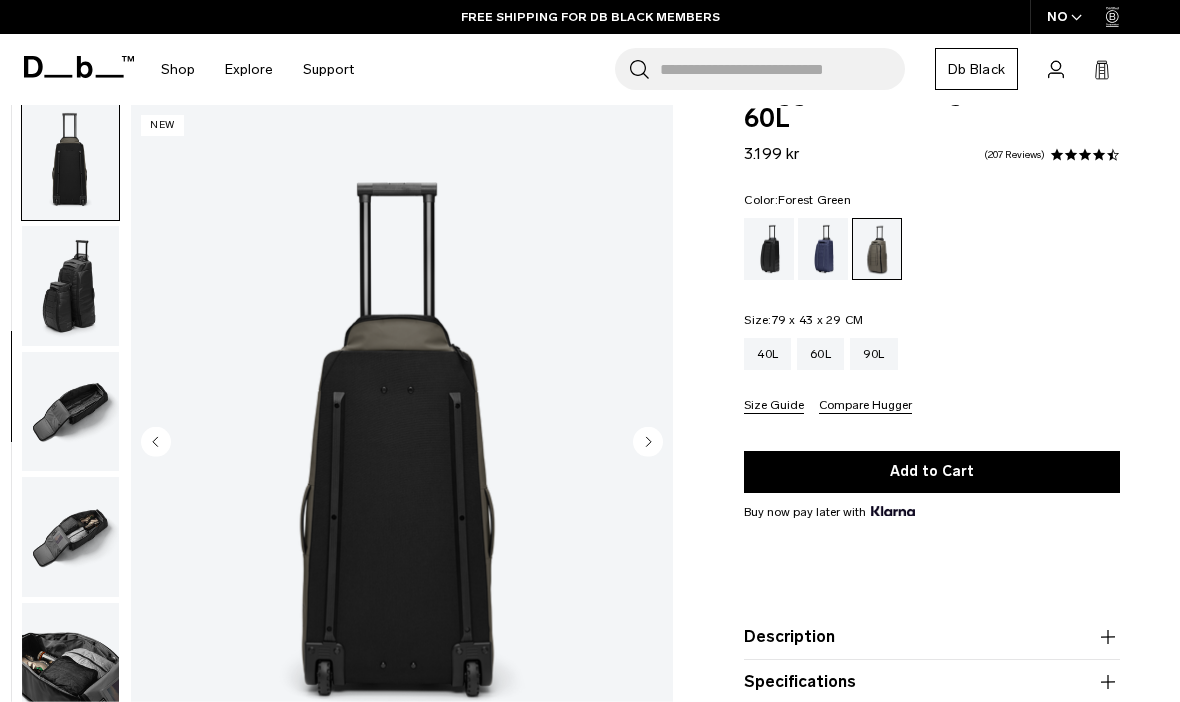 click 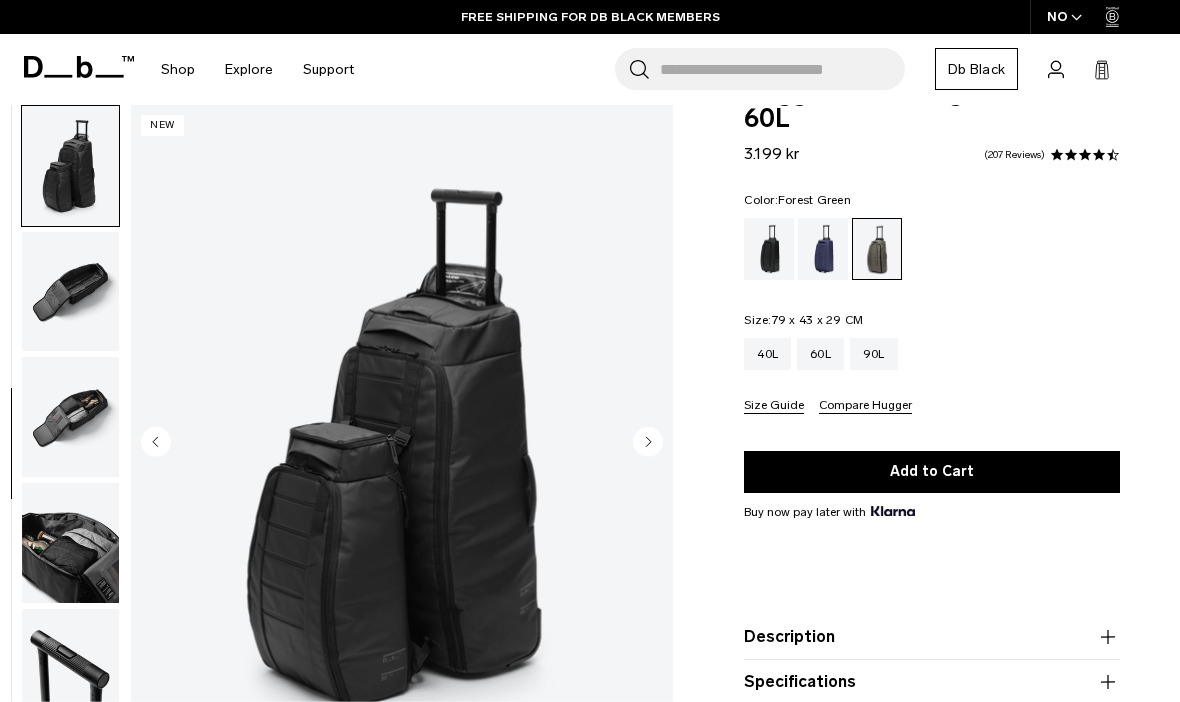 scroll, scrollTop: 636, scrollLeft: 0, axis: vertical 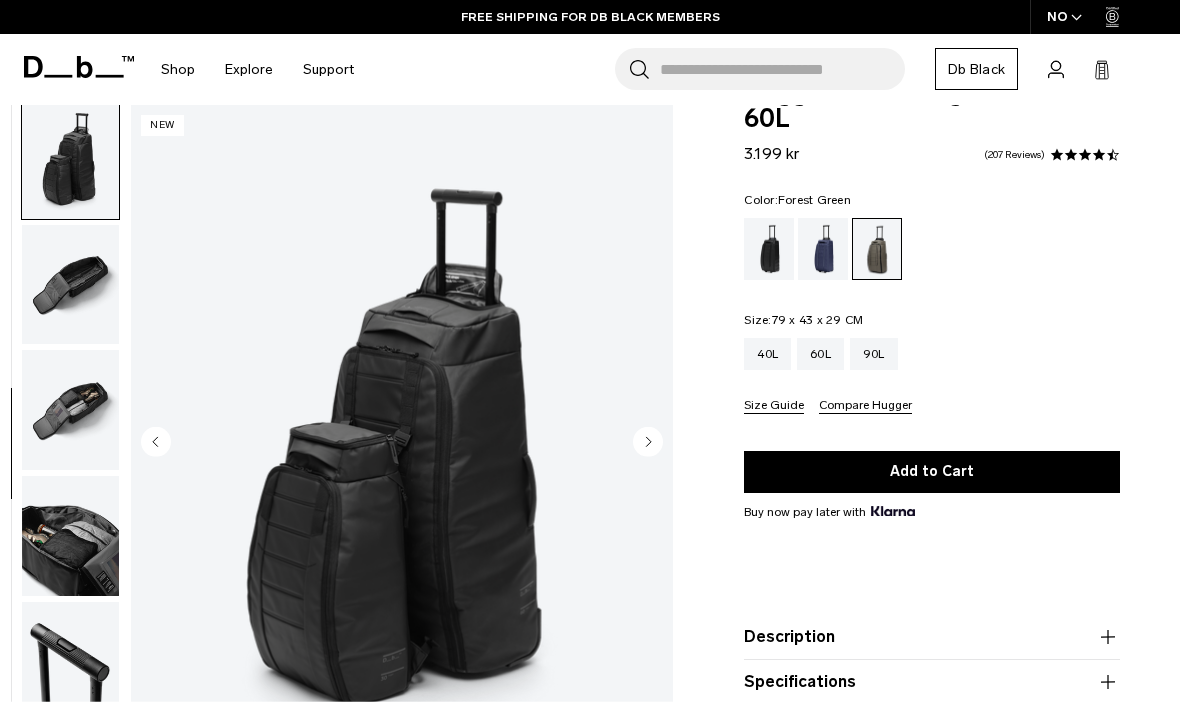click at bounding box center (402, 443) 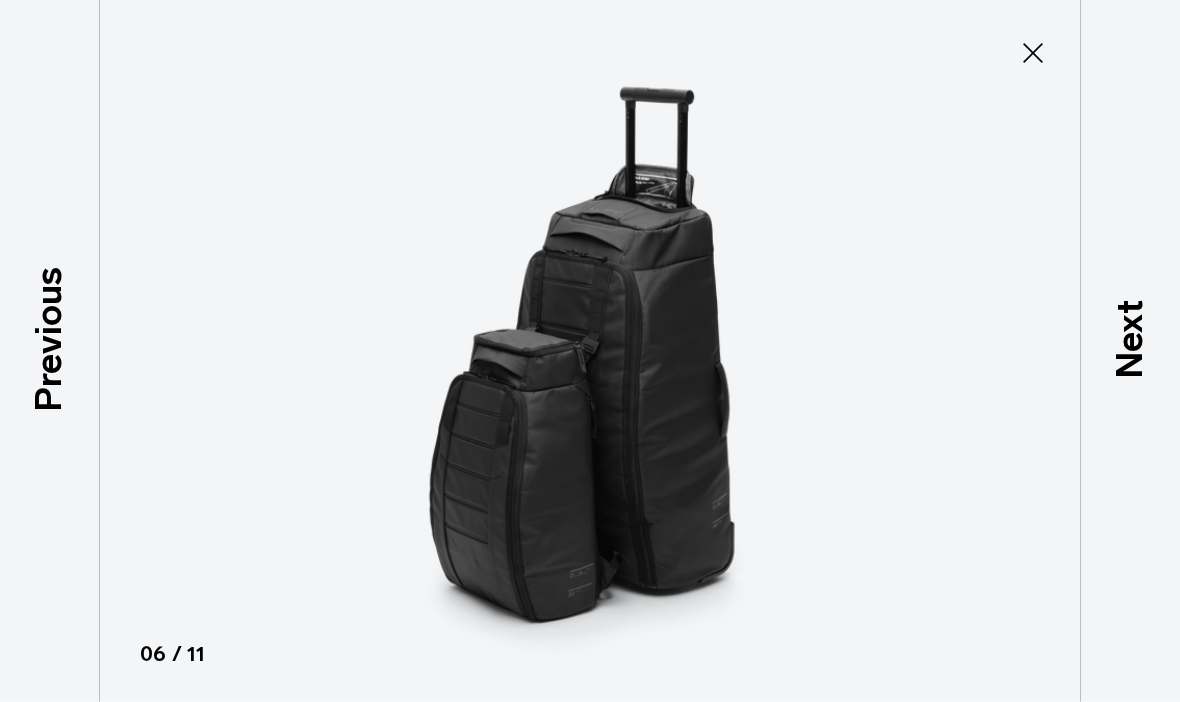 click 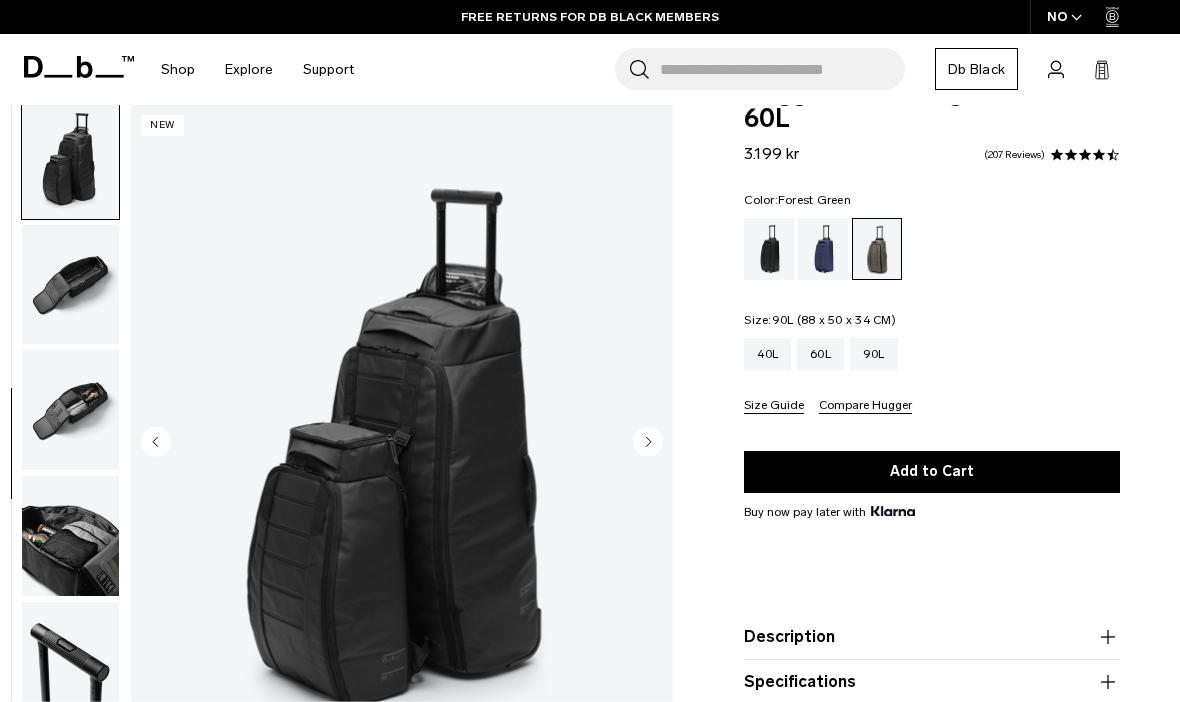 click on "90L" at bounding box center (874, 354) 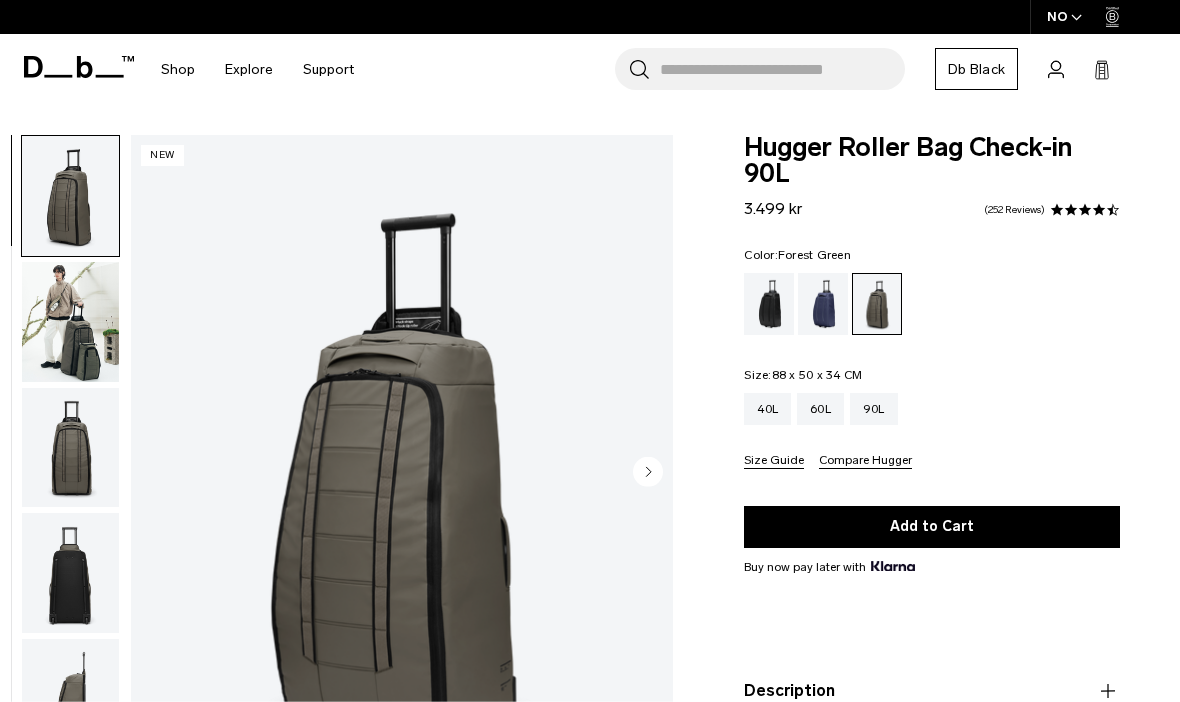 scroll, scrollTop: 0, scrollLeft: 0, axis: both 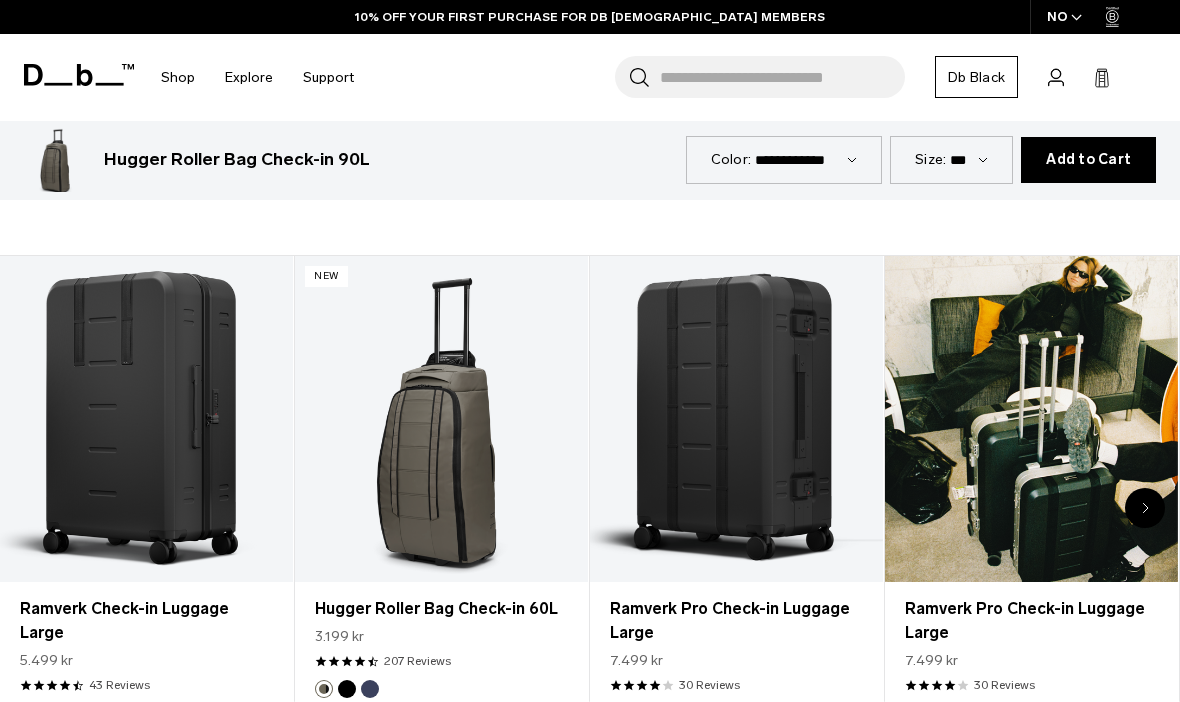 click at bounding box center (1031, 419) 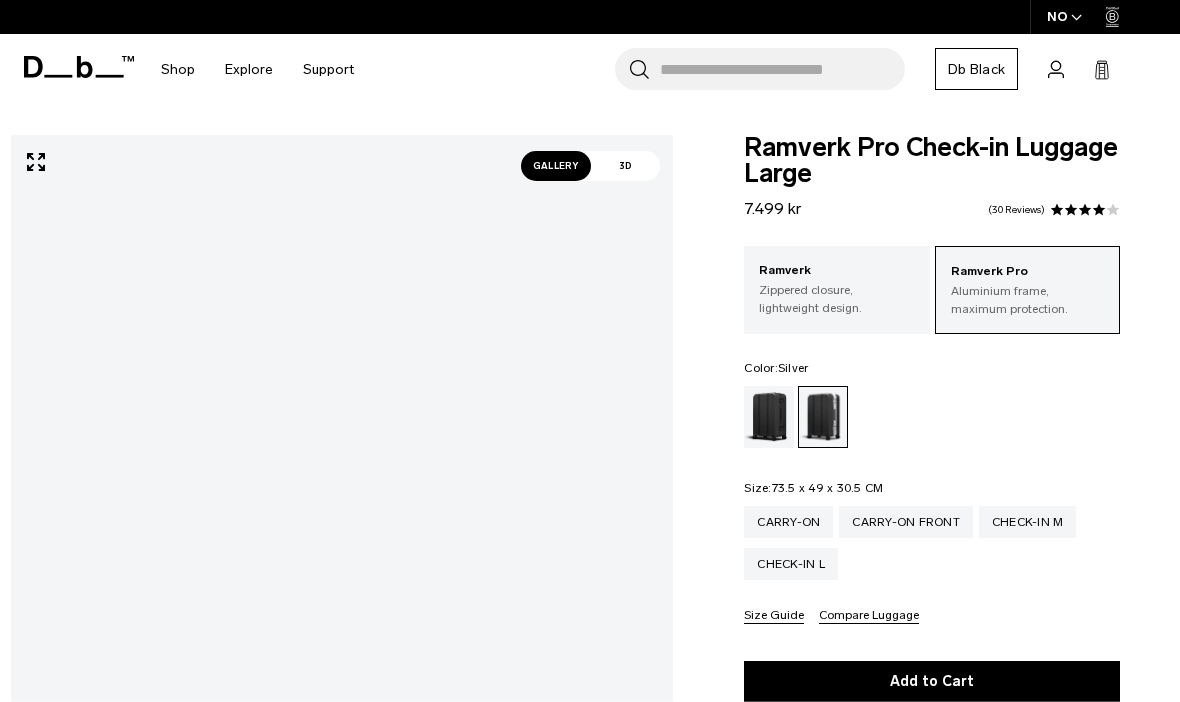 scroll, scrollTop: 0, scrollLeft: 0, axis: both 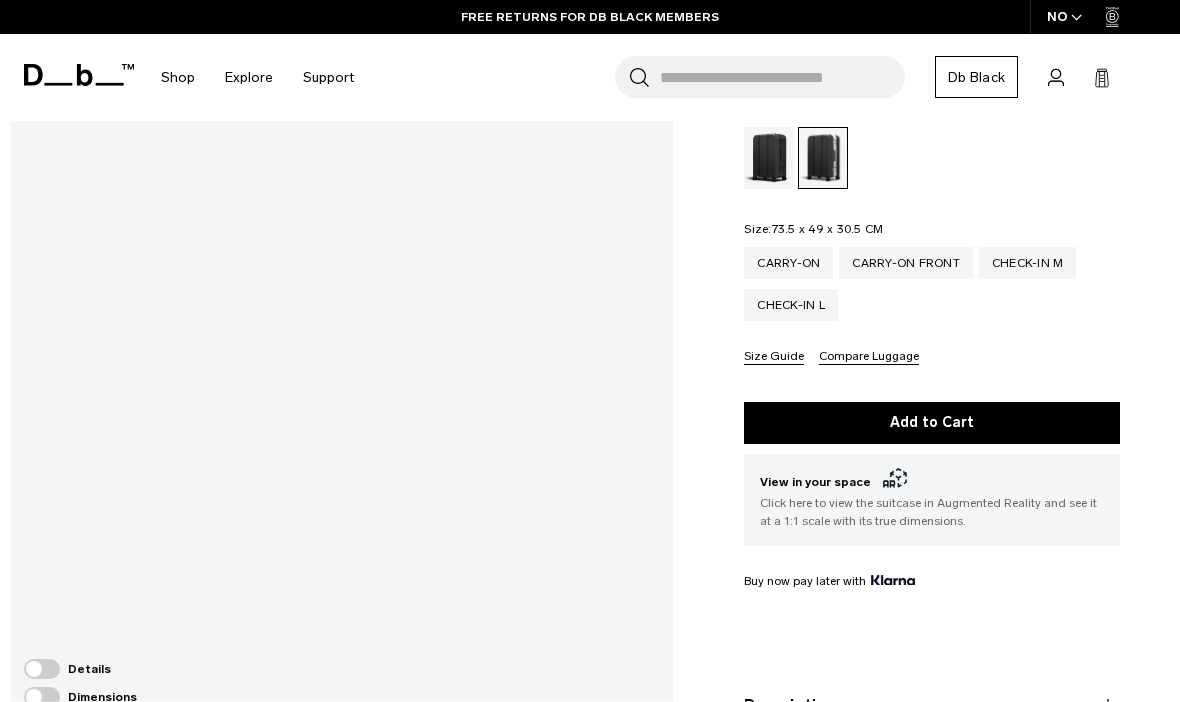 click at bounding box center [42, 669] 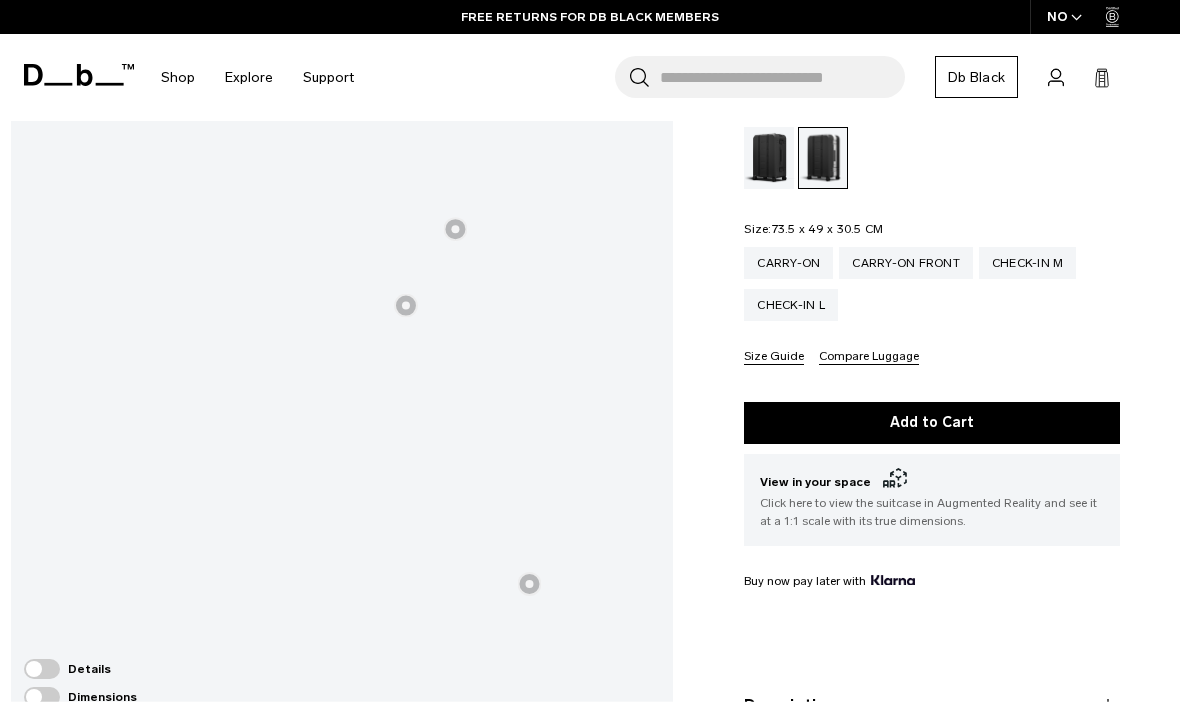 click at bounding box center (406, 306) 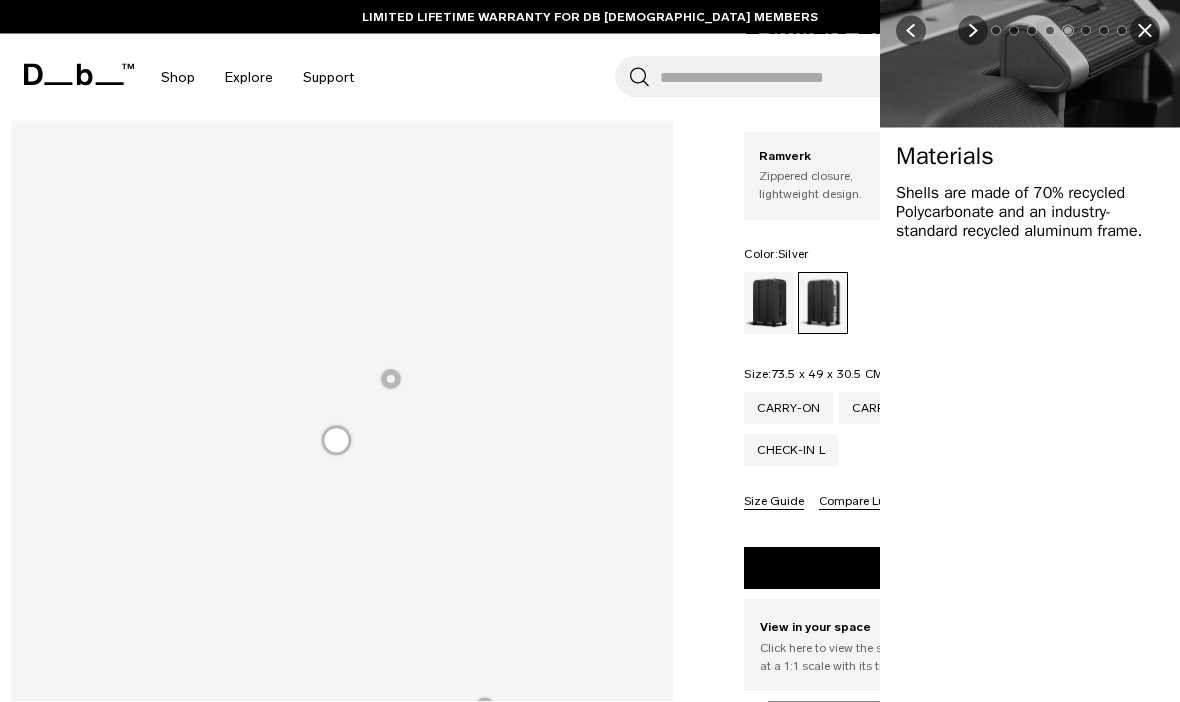 click at bounding box center (1145, 31) 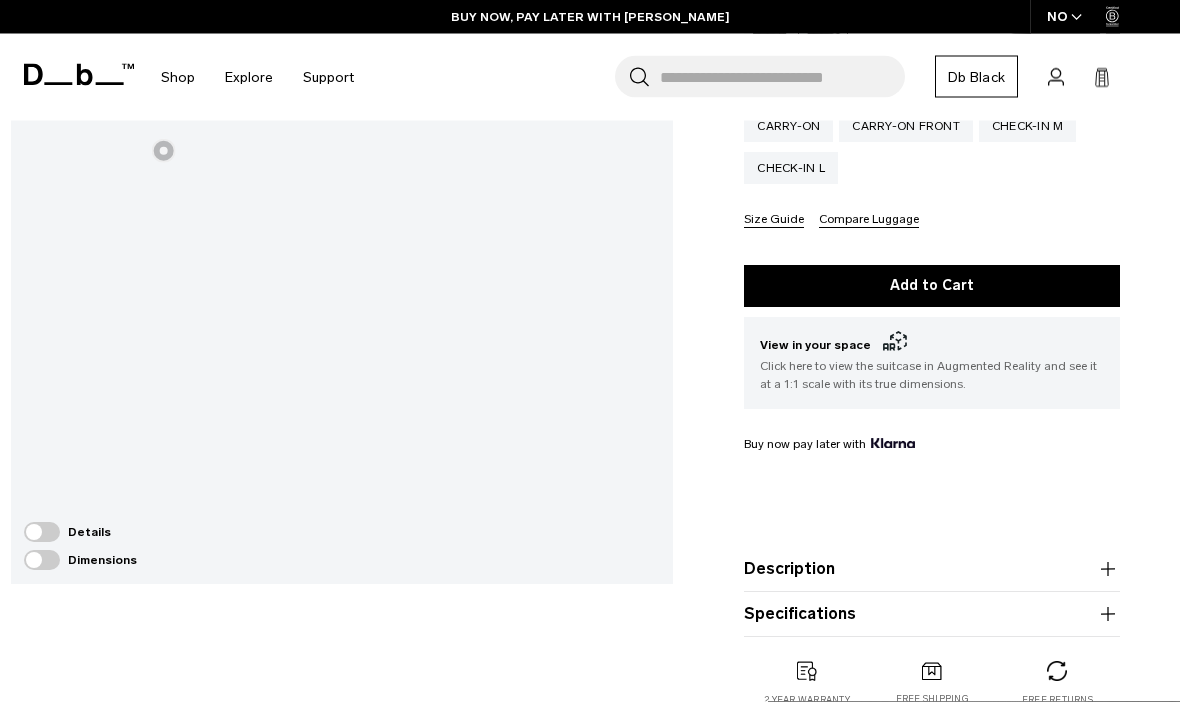scroll, scrollTop: 396, scrollLeft: 0, axis: vertical 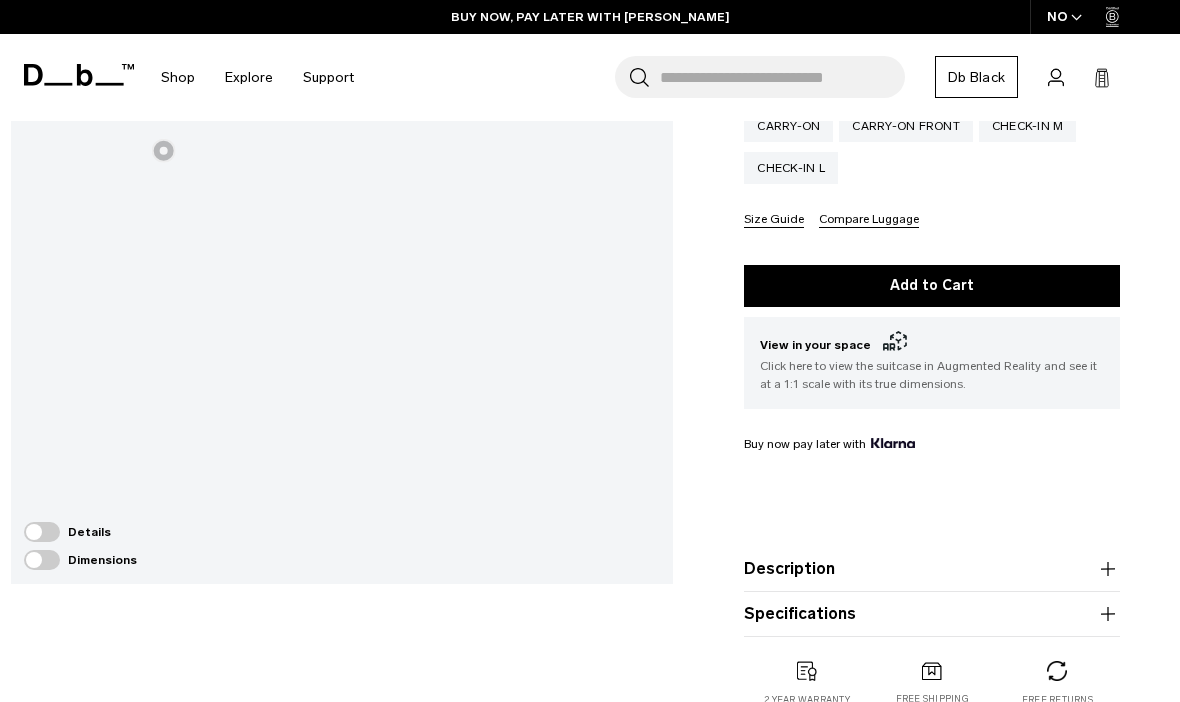 click 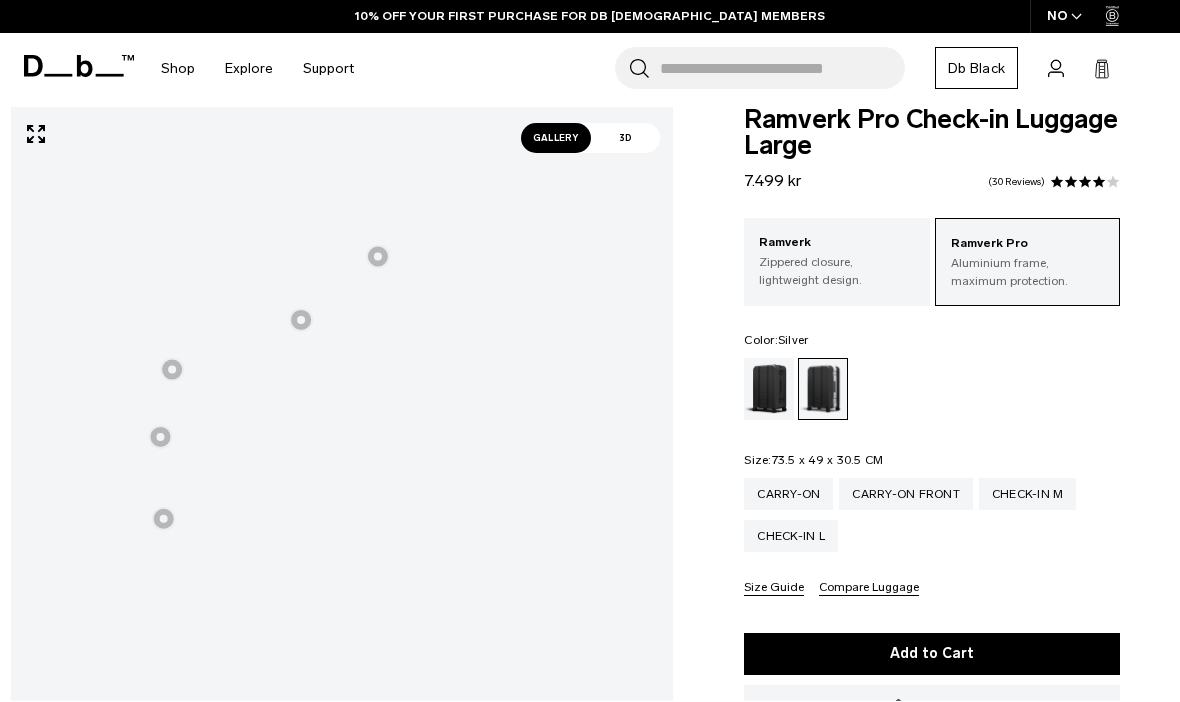 scroll, scrollTop: 28, scrollLeft: 0, axis: vertical 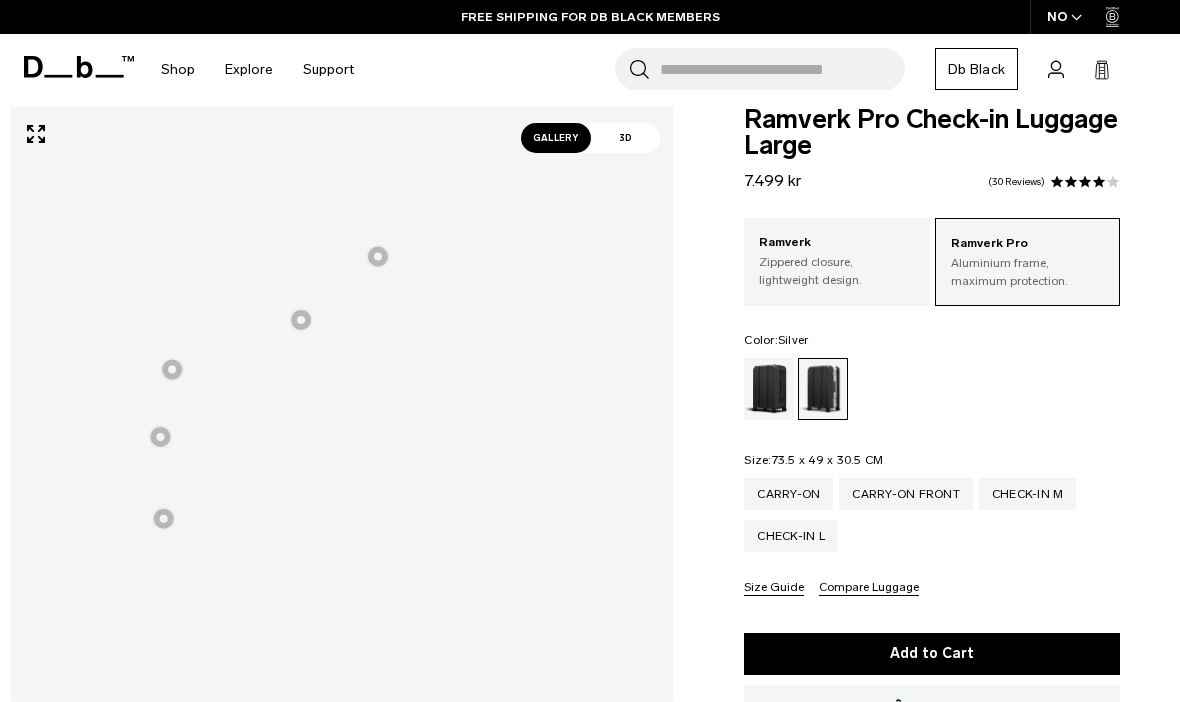 click on "Gallery" at bounding box center [556, 138] 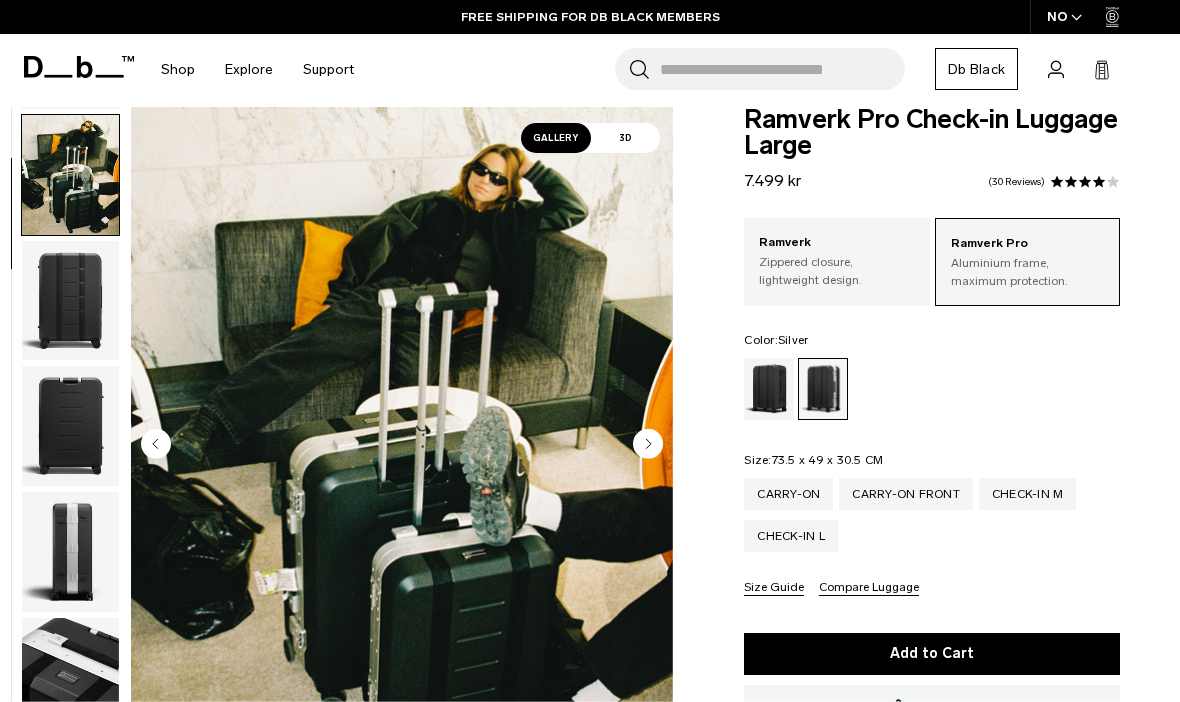 scroll, scrollTop: 127, scrollLeft: 0, axis: vertical 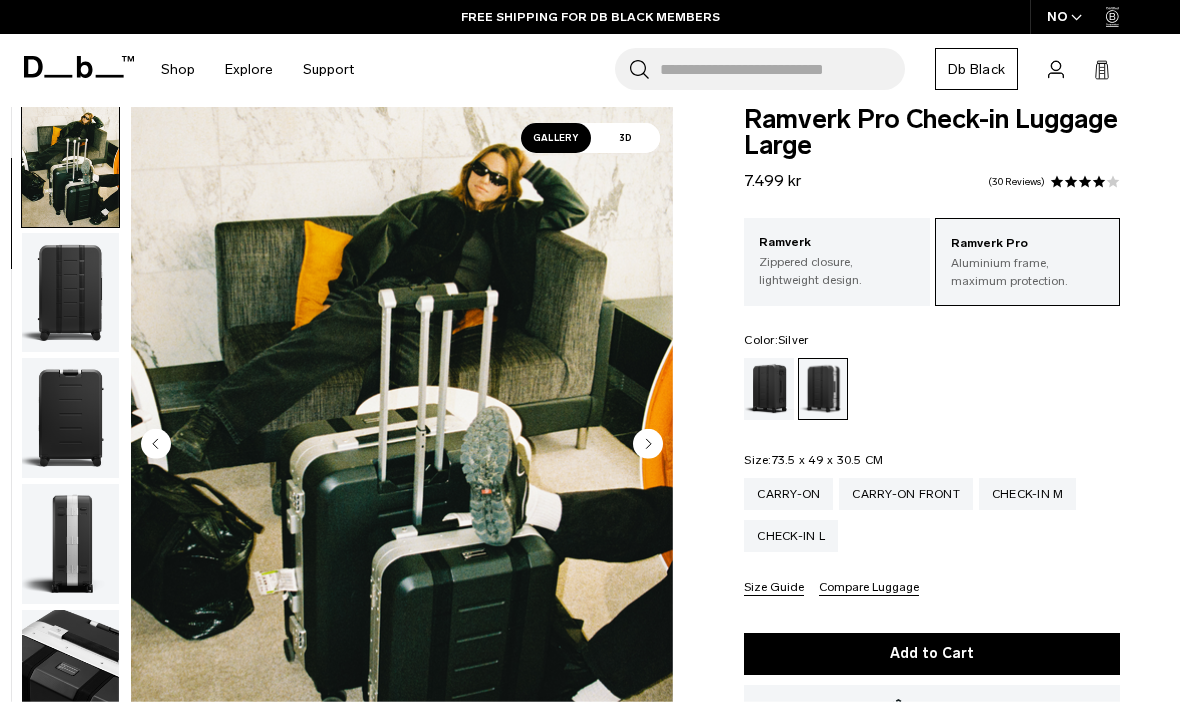 click 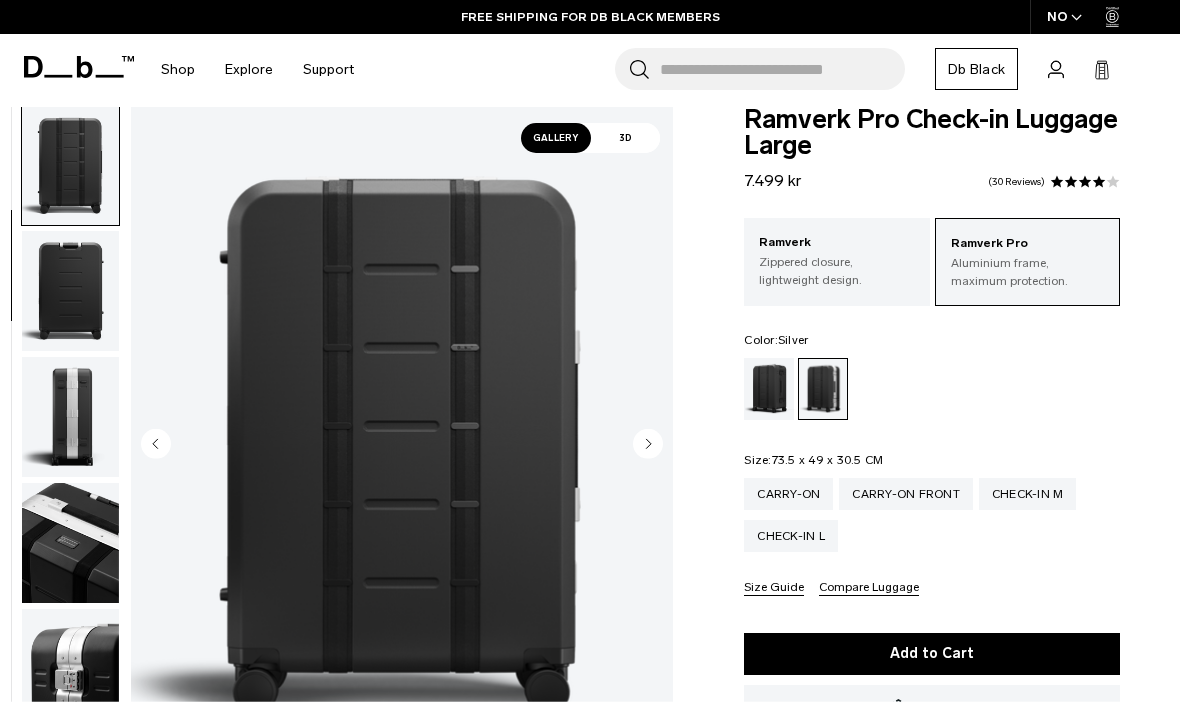 click 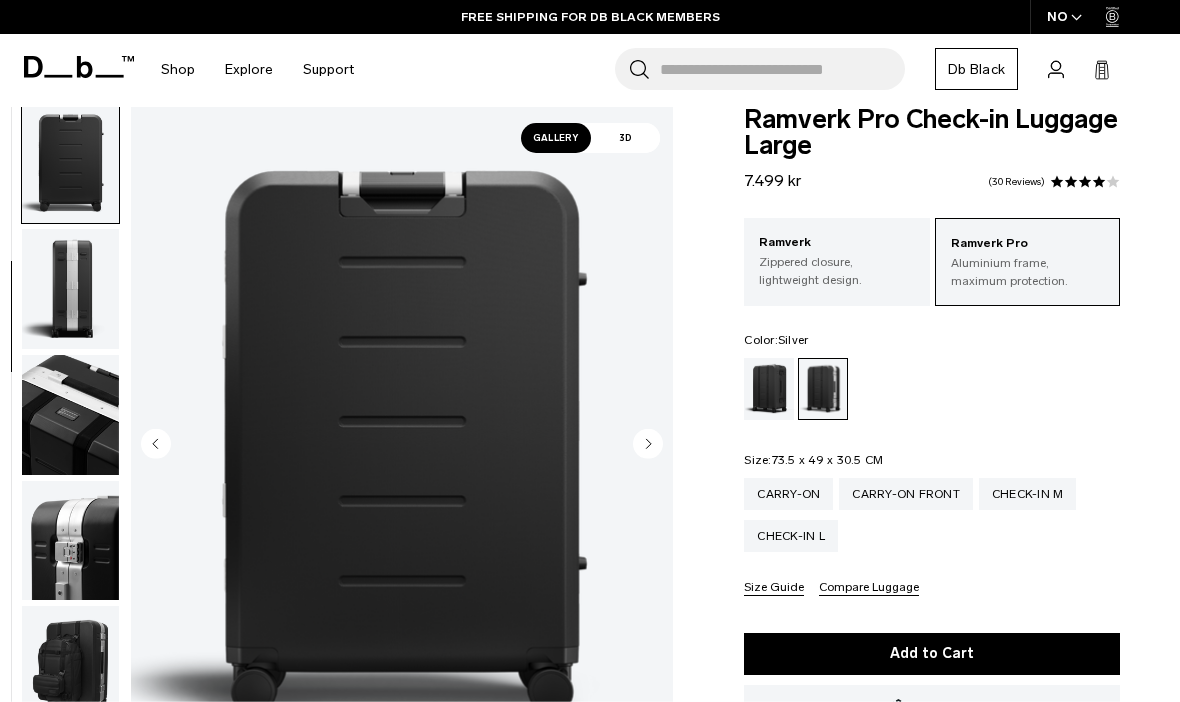 click 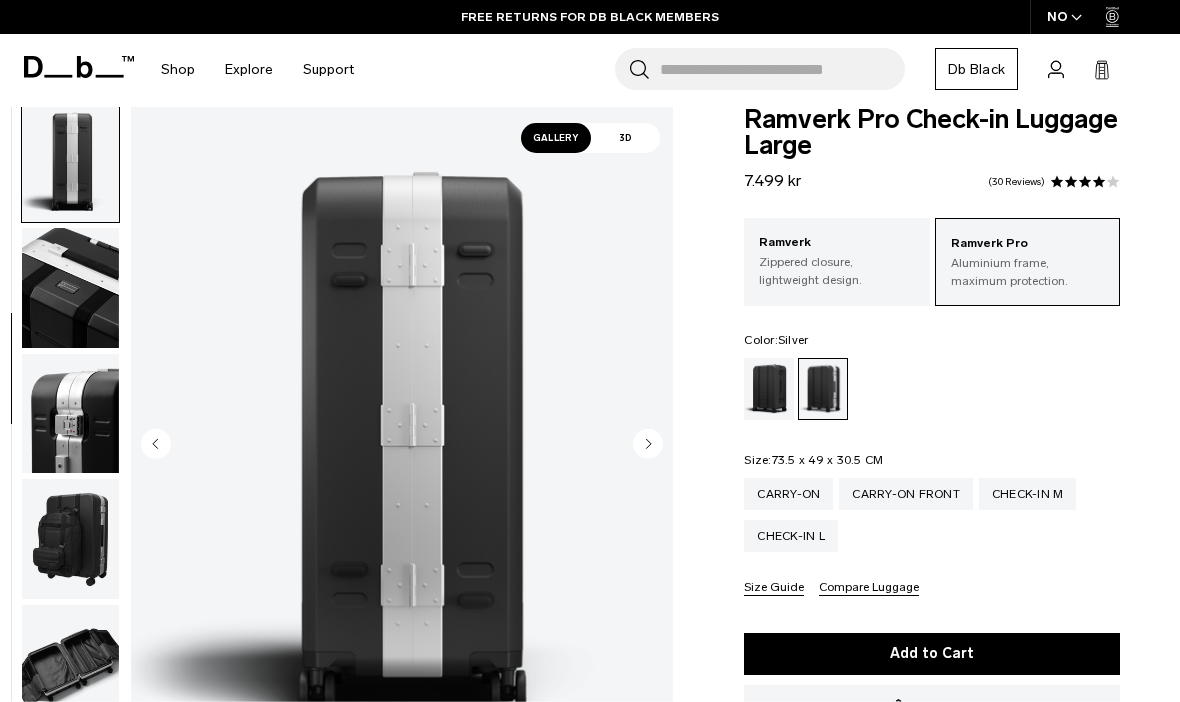 click 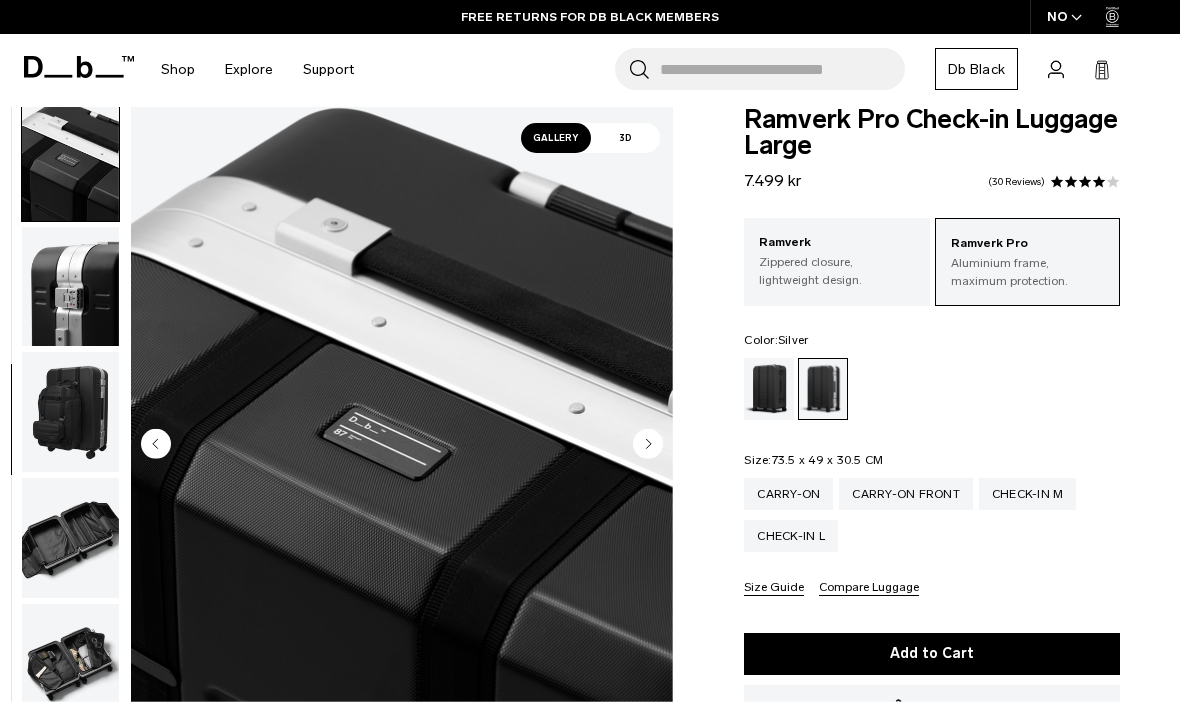 click 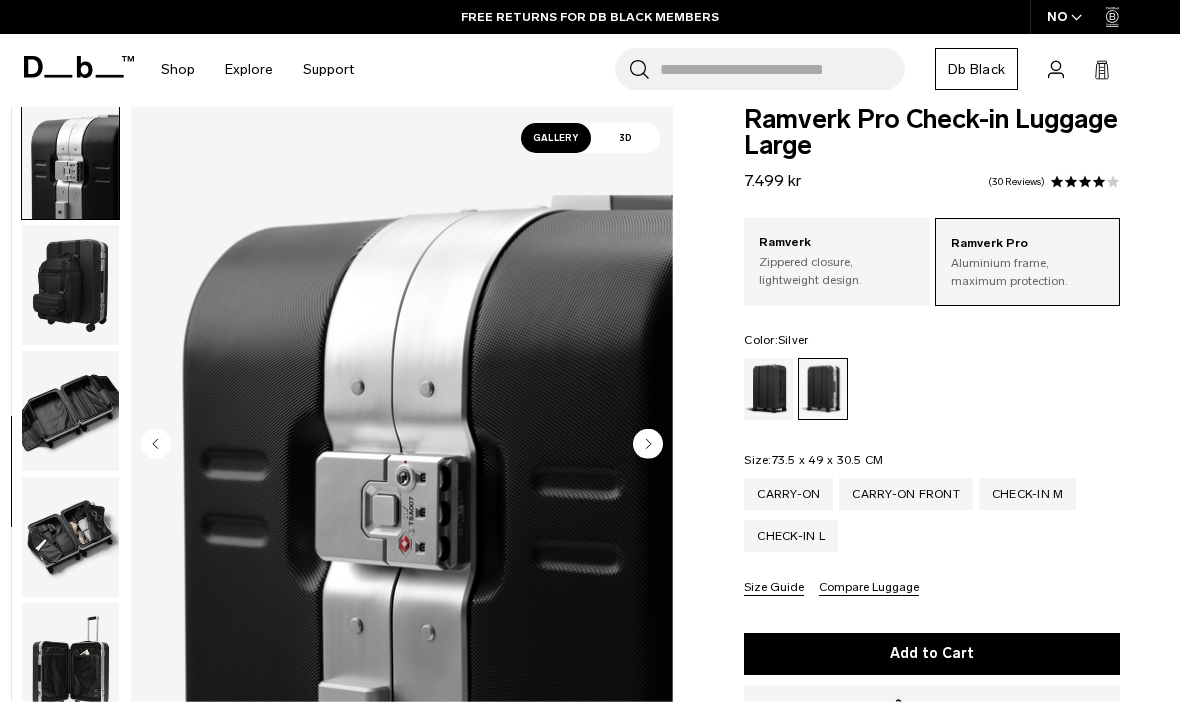 click 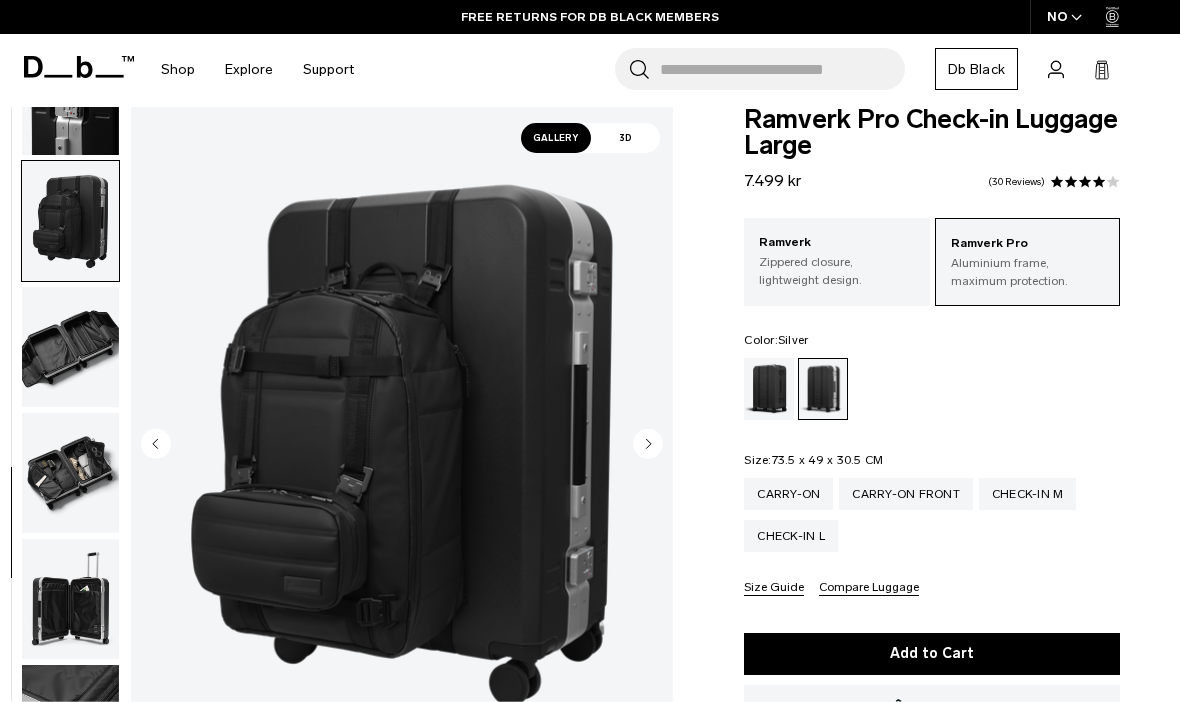 scroll, scrollTop: 846, scrollLeft: 0, axis: vertical 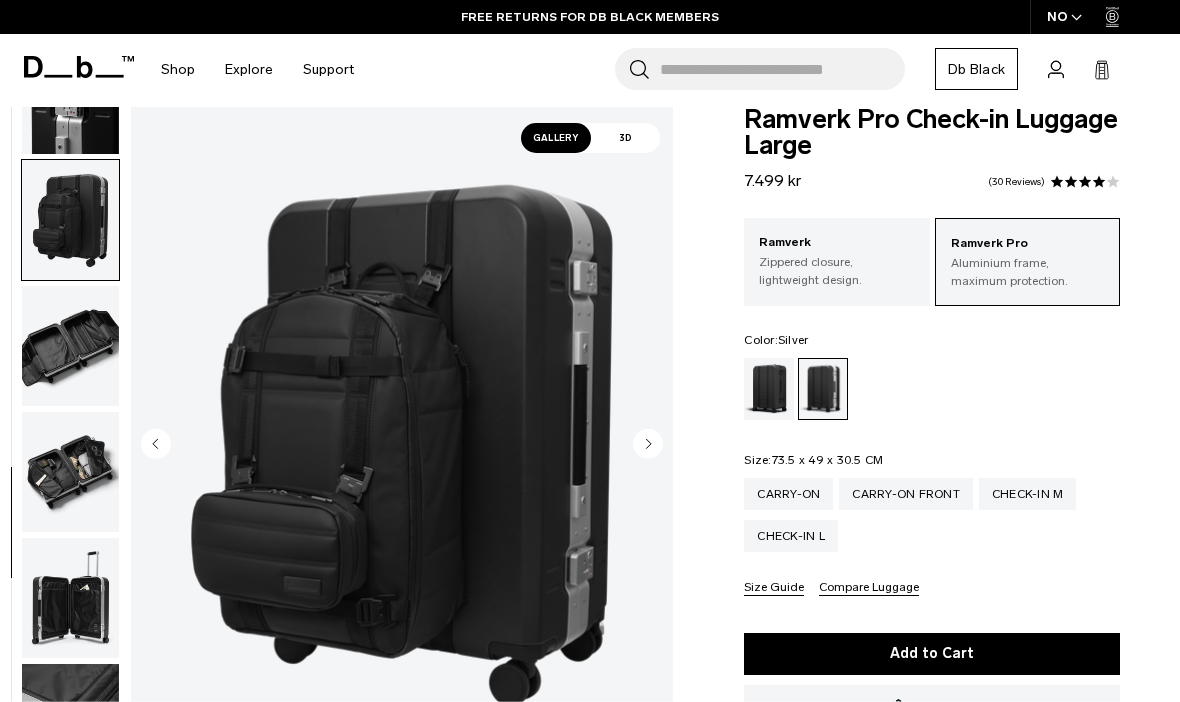 click 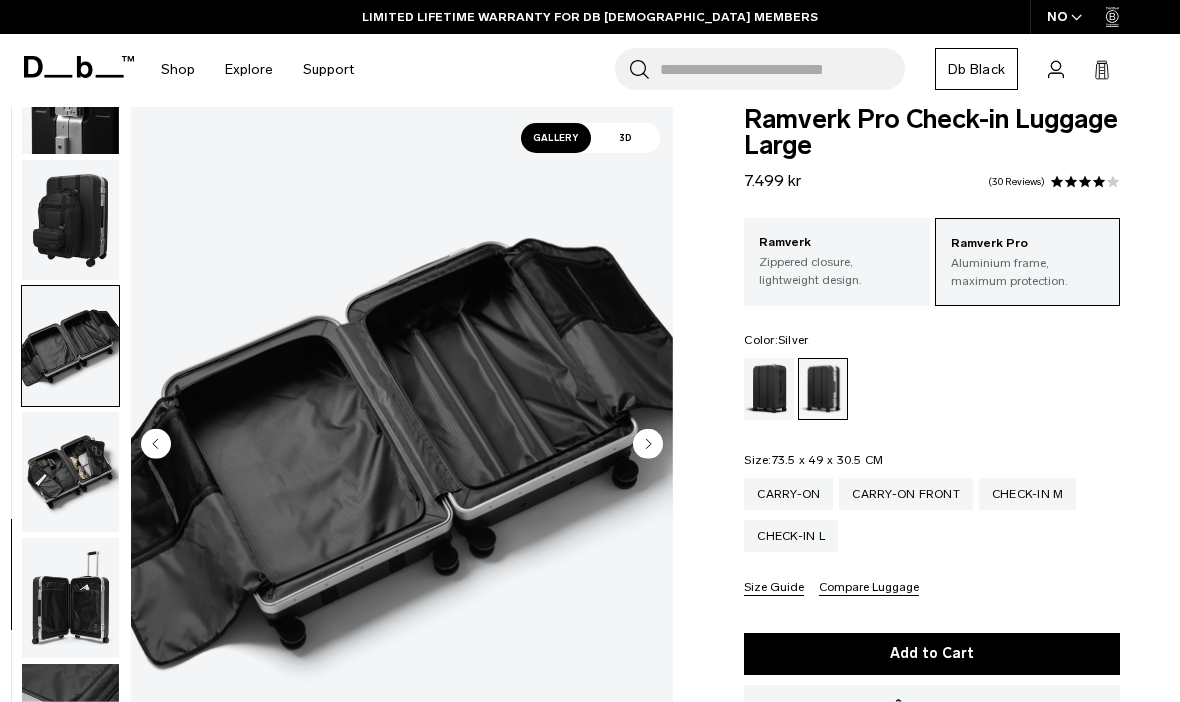 click 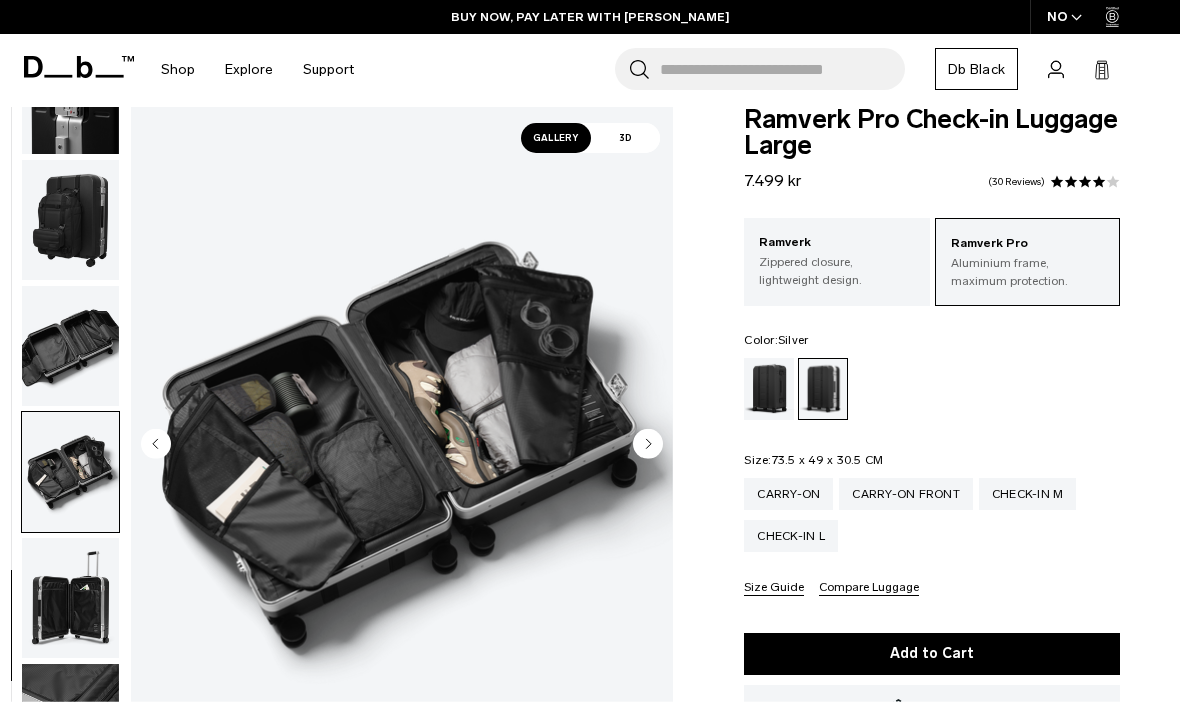 click 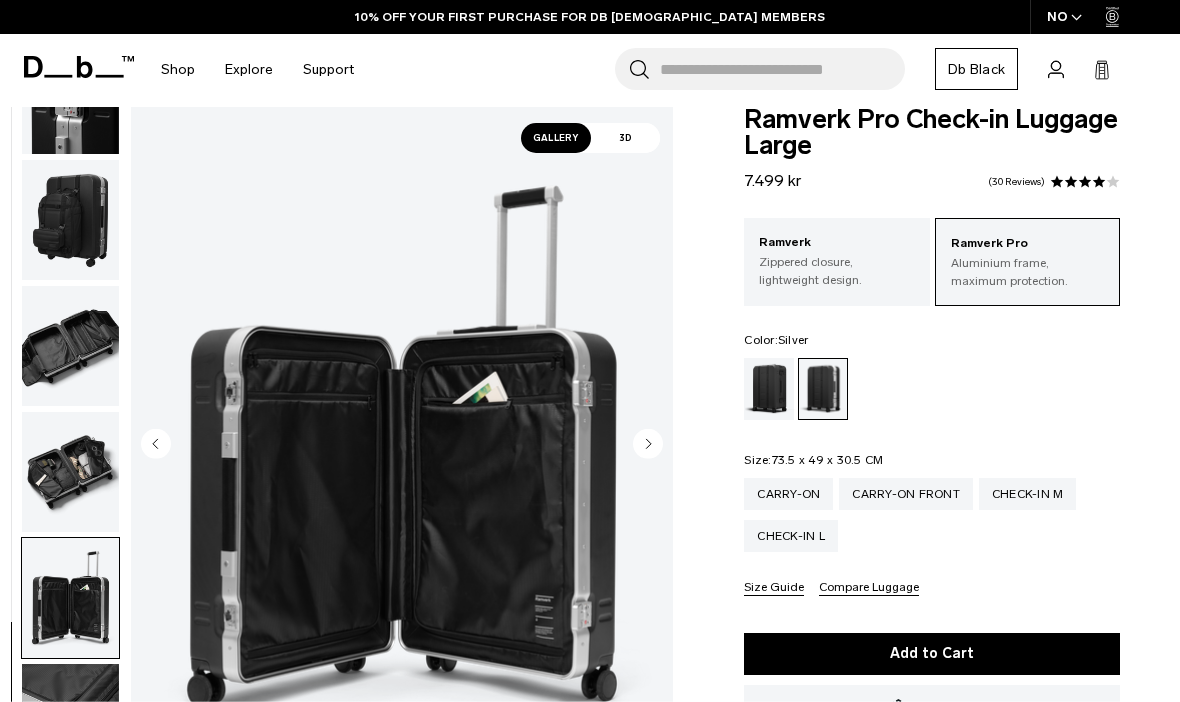 click 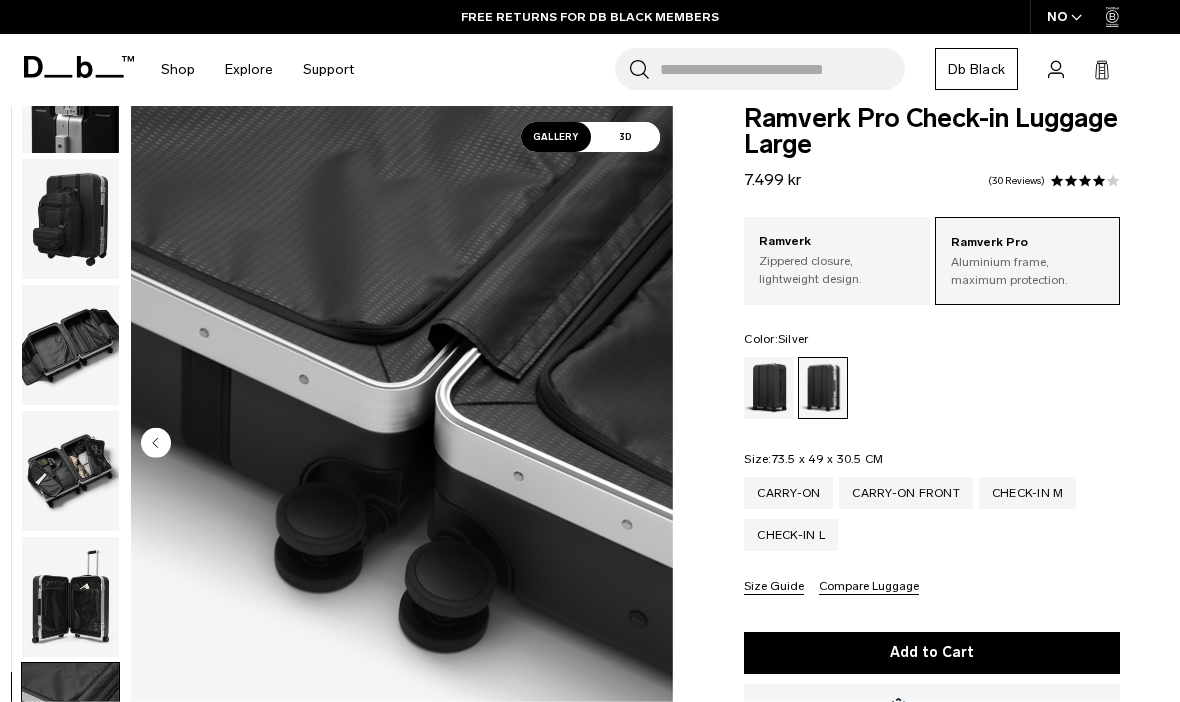 scroll, scrollTop: 38, scrollLeft: 0, axis: vertical 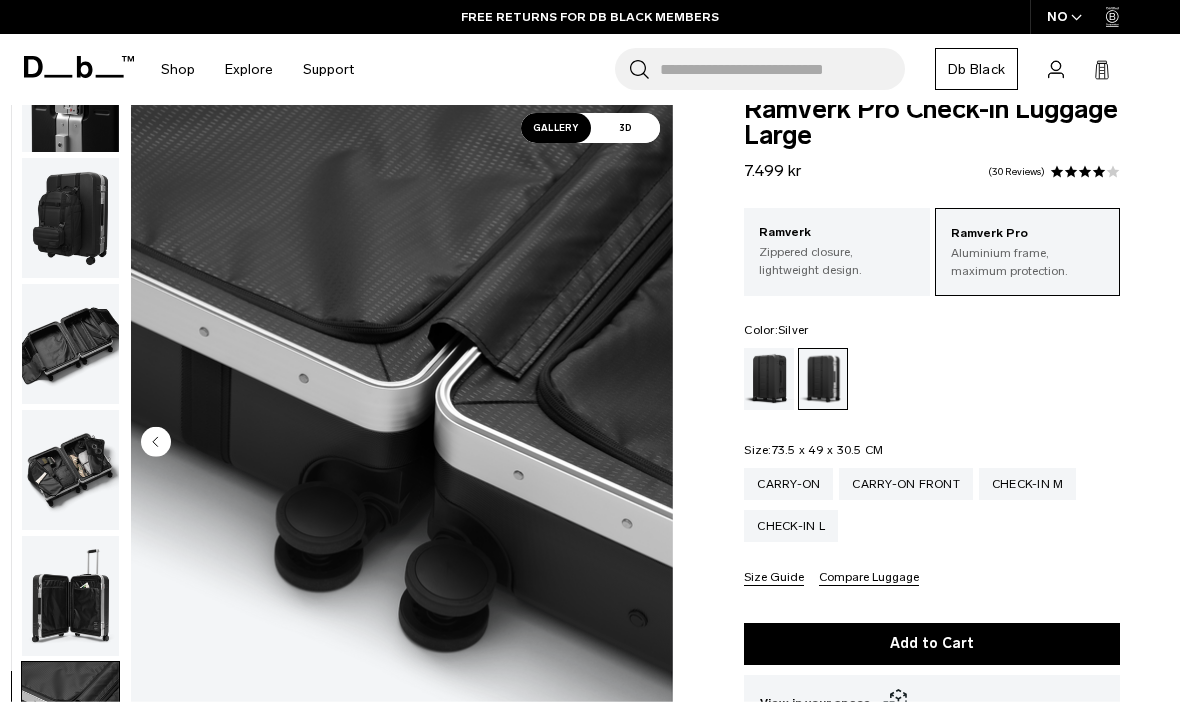 click at bounding box center [402, 443] 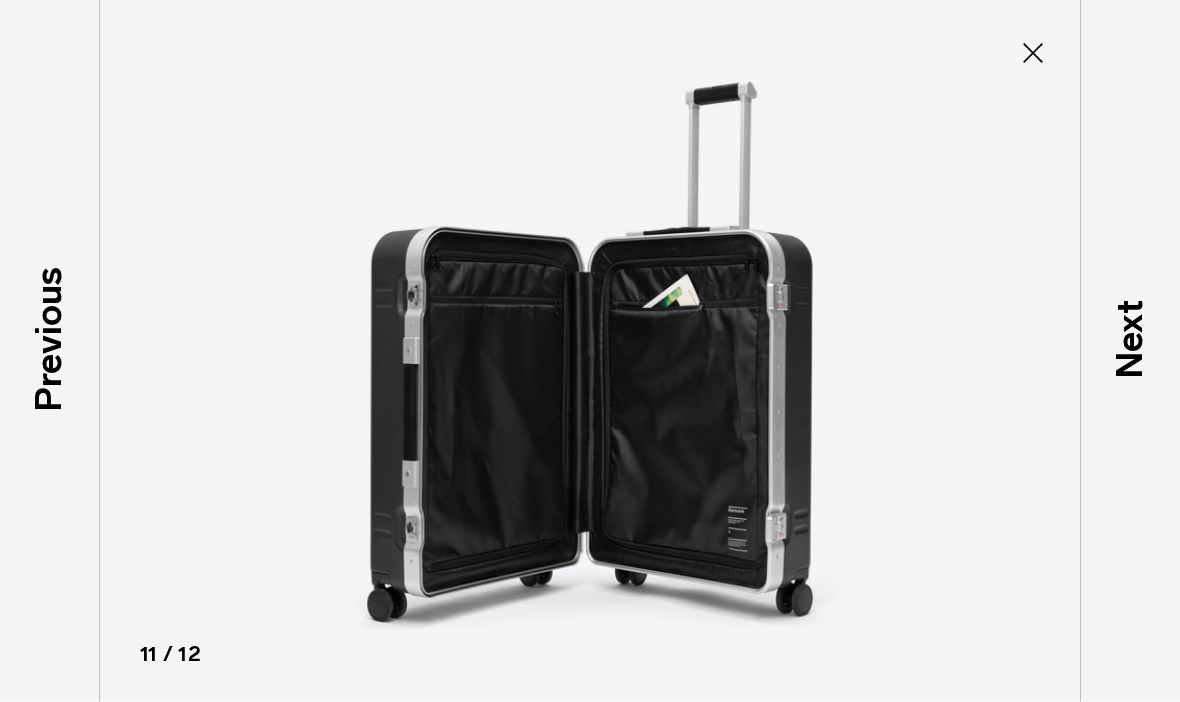 click 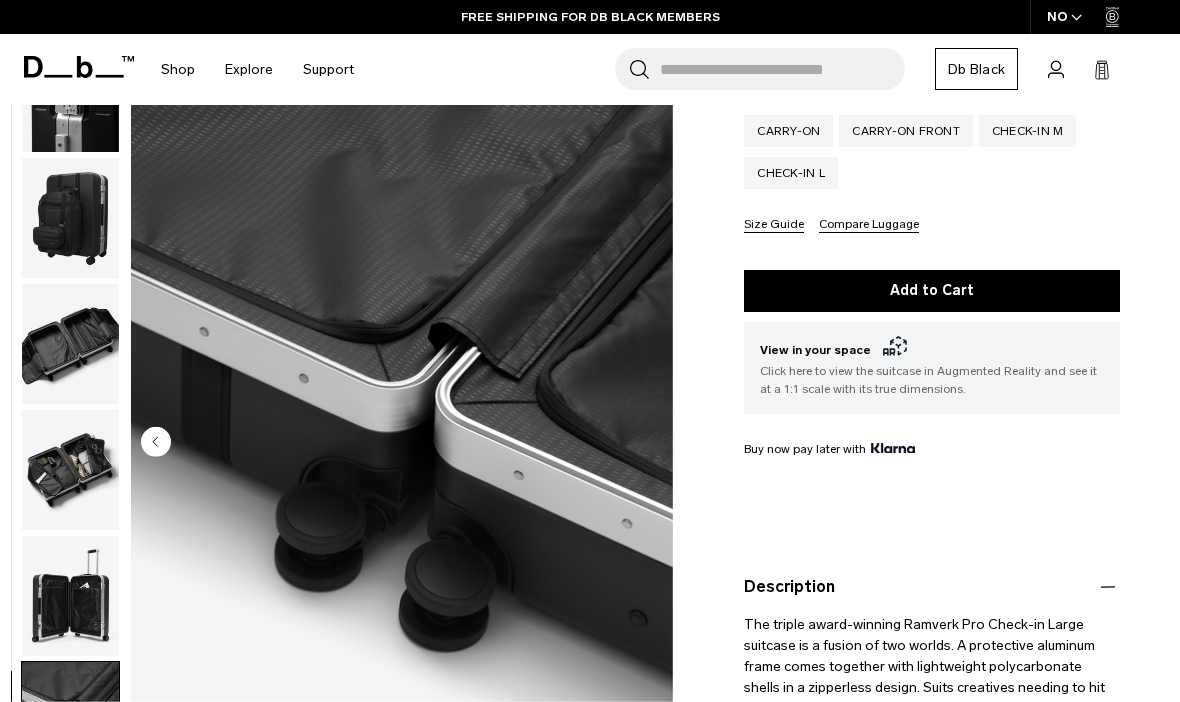 scroll, scrollTop: 390, scrollLeft: 0, axis: vertical 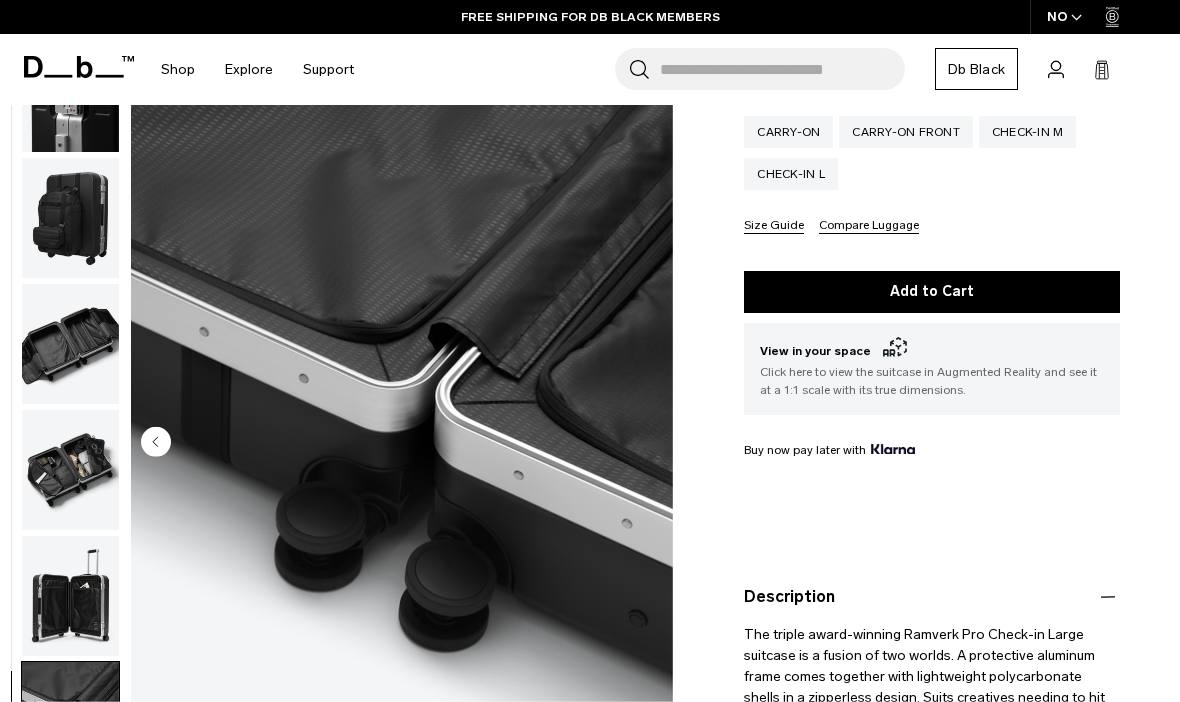 click on "Size Guide
Compare Luggage" at bounding box center [932, 226] 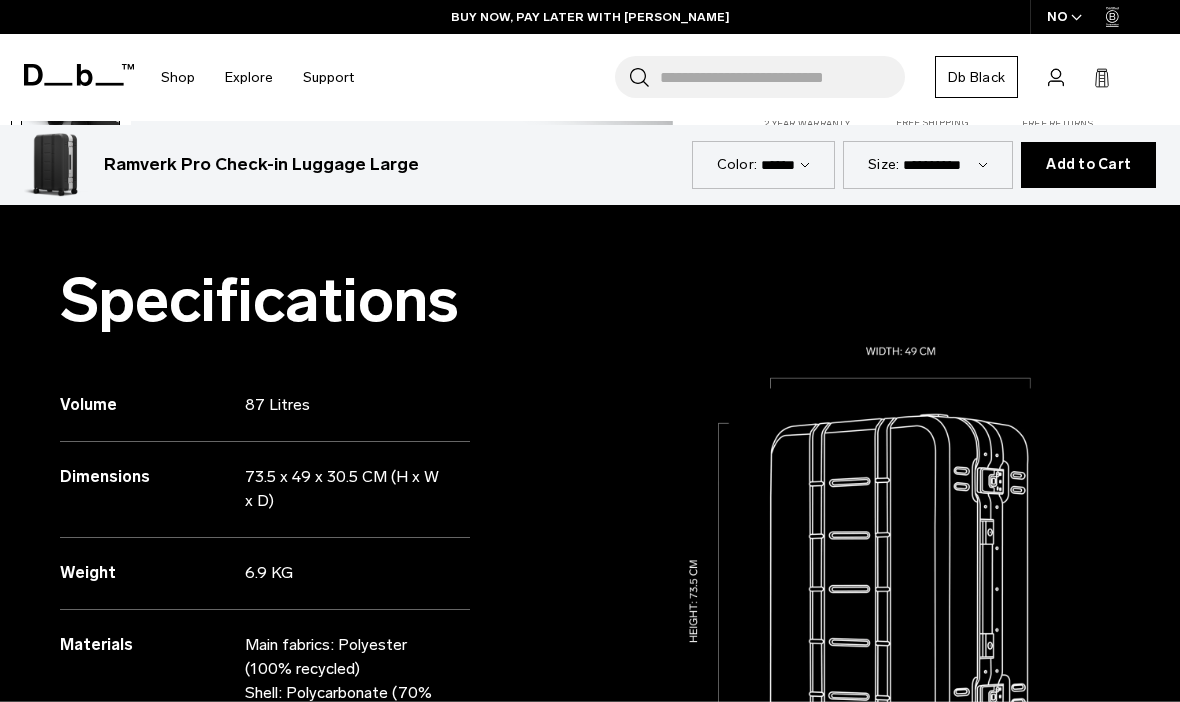 scroll, scrollTop: 1221, scrollLeft: 0, axis: vertical 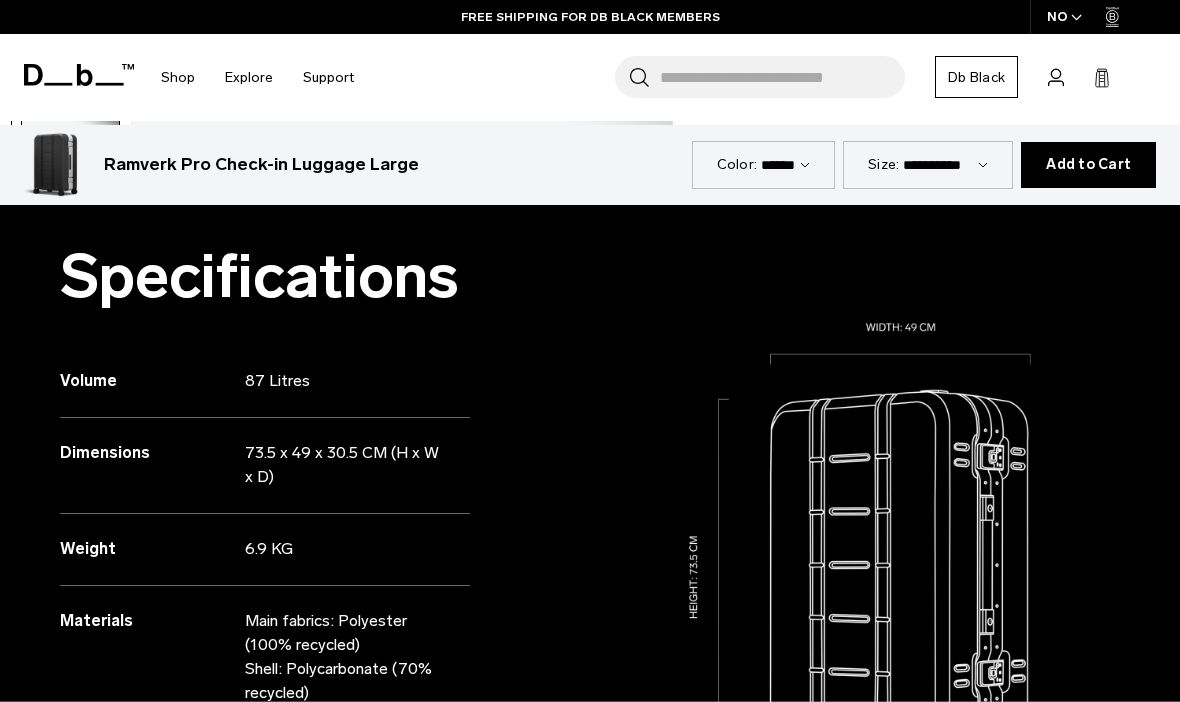 click on "Size:" at bounding box center (883, 164) 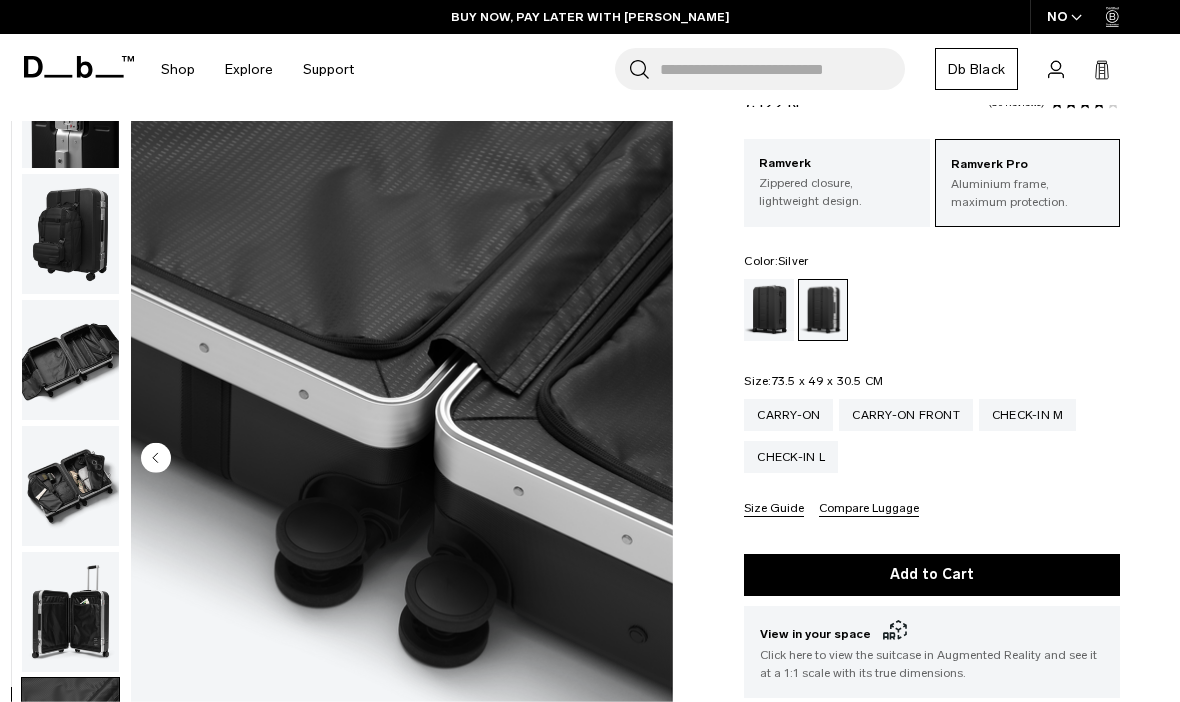 scroll, scrollTop: 105, scrollLeft: 0, axis: vertical 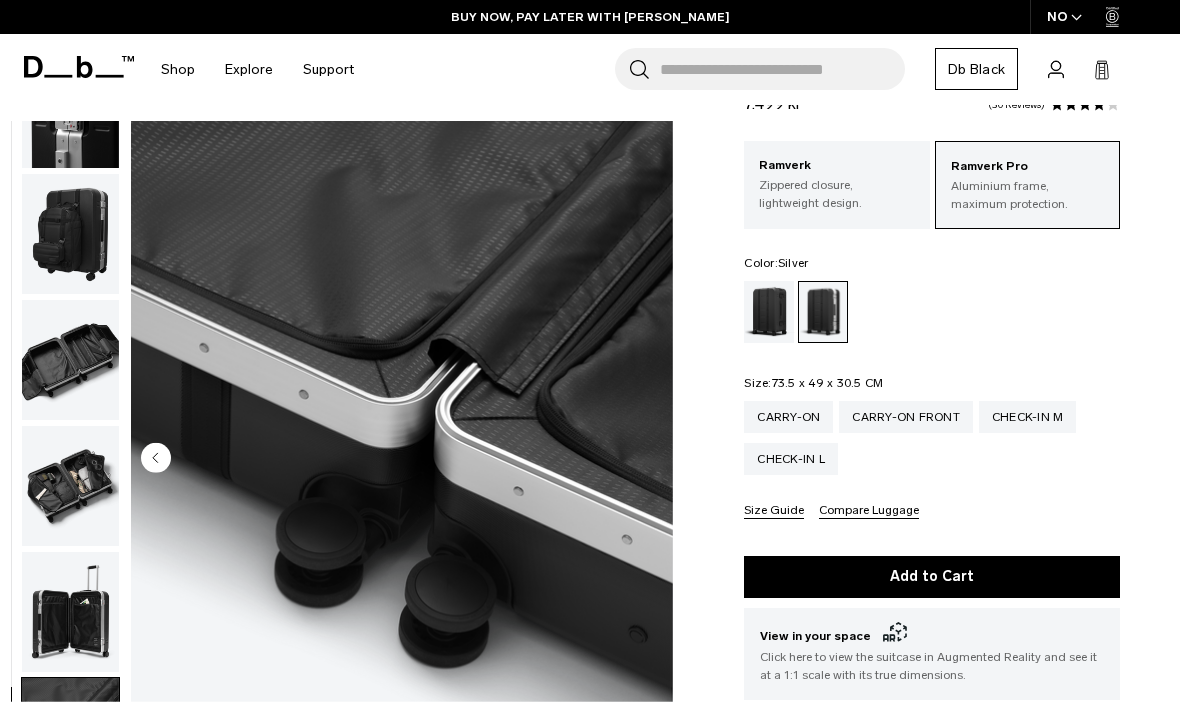 click 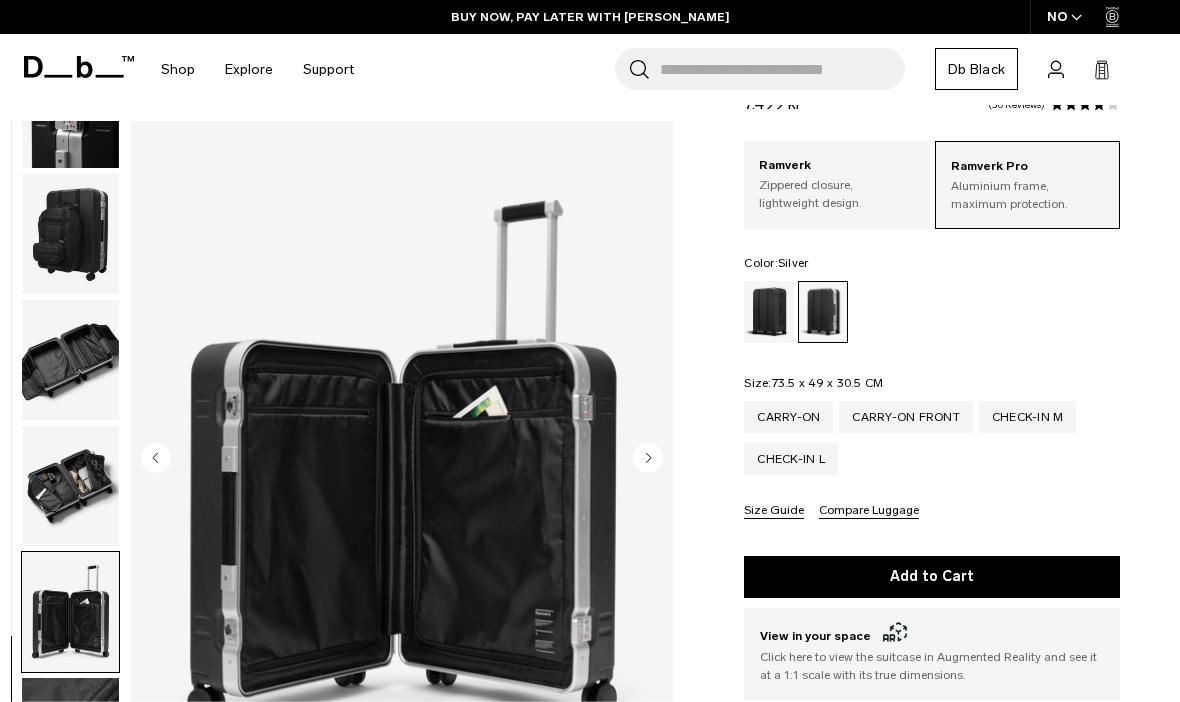 click 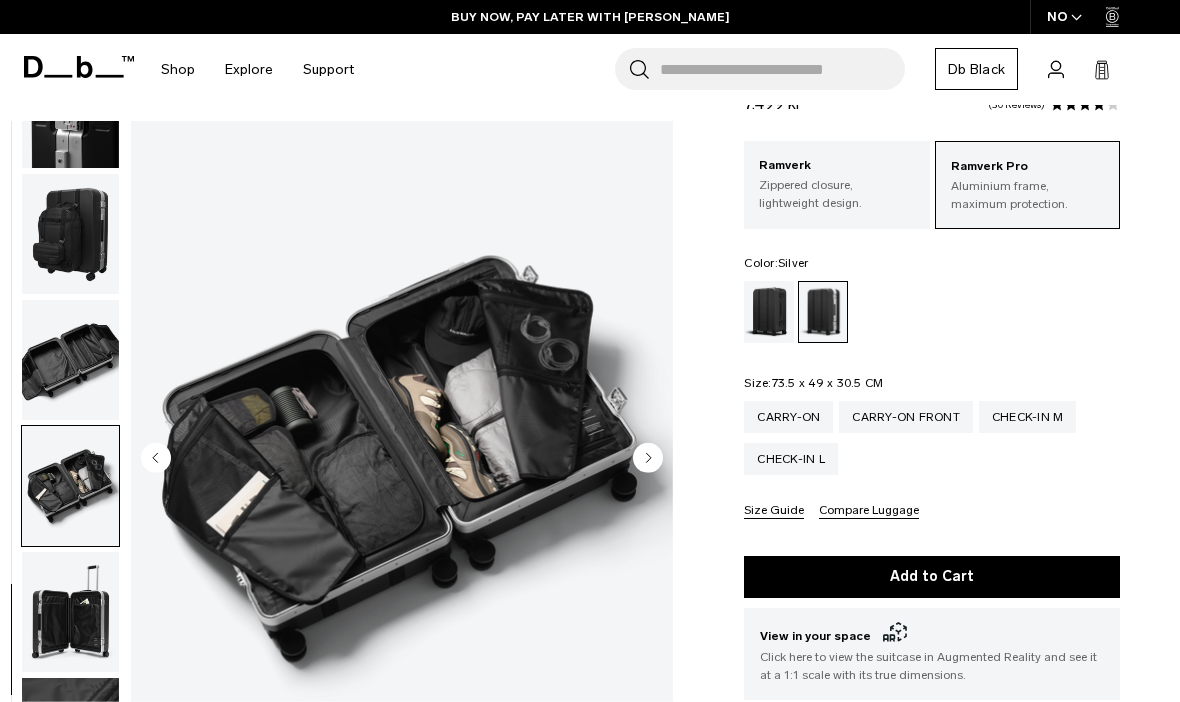 click 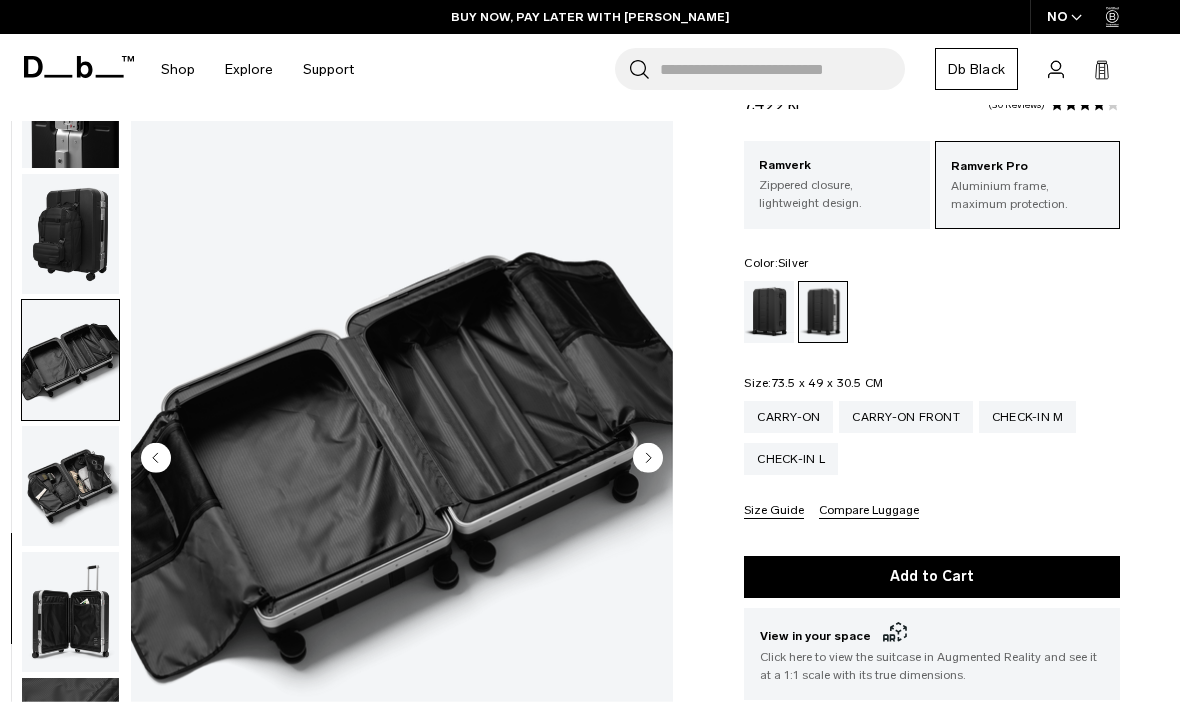 click 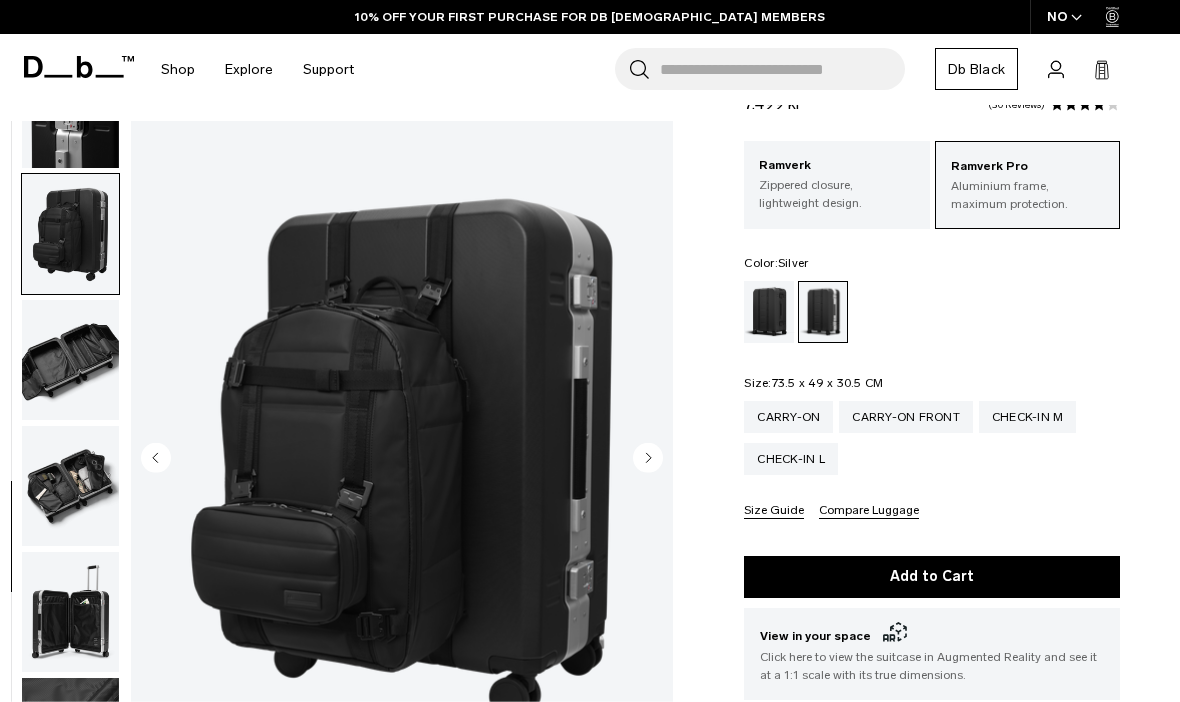 click 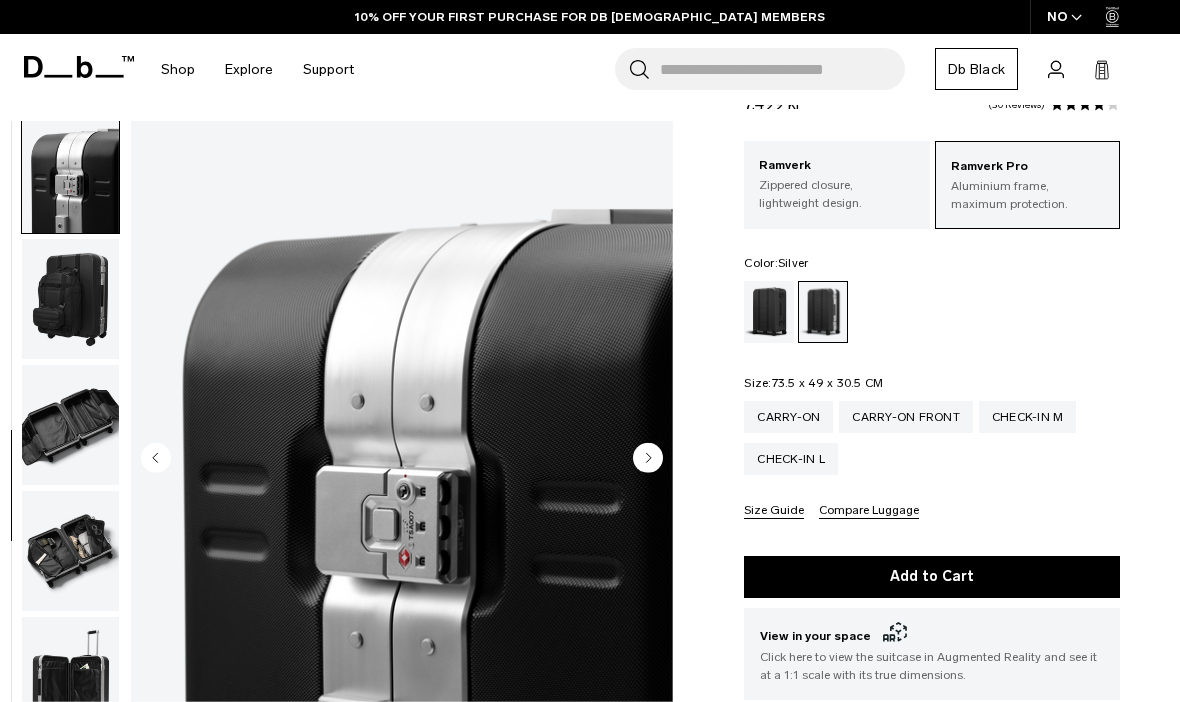 click 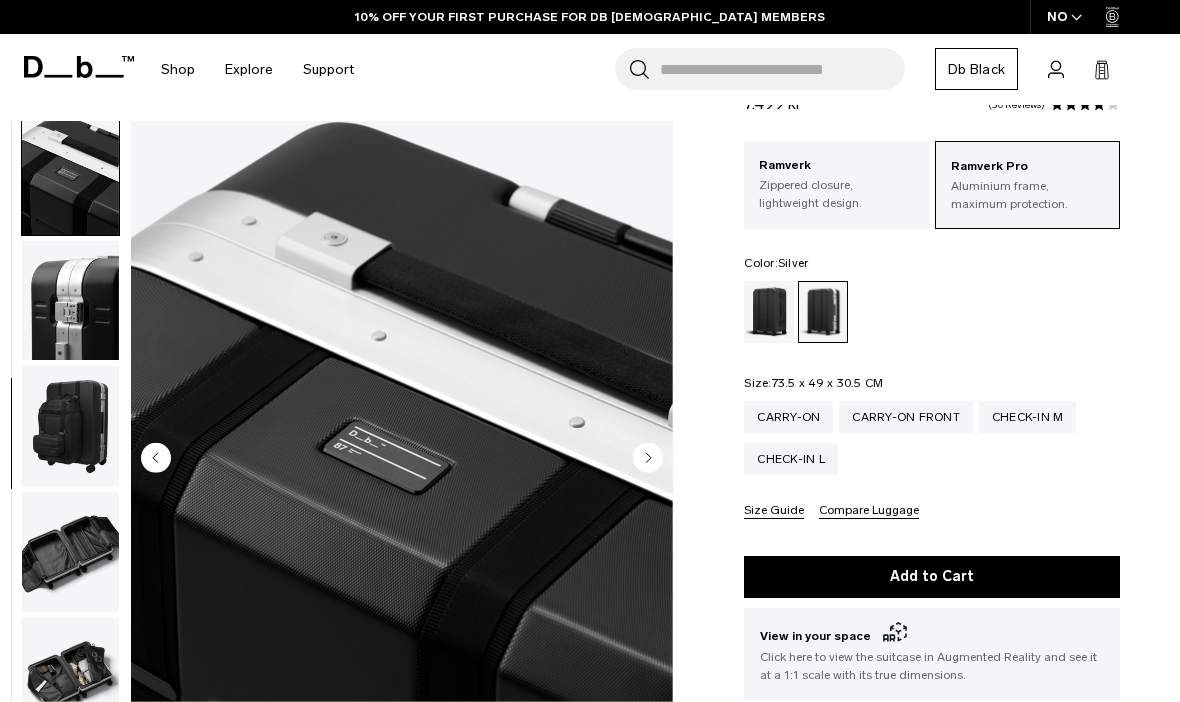 click 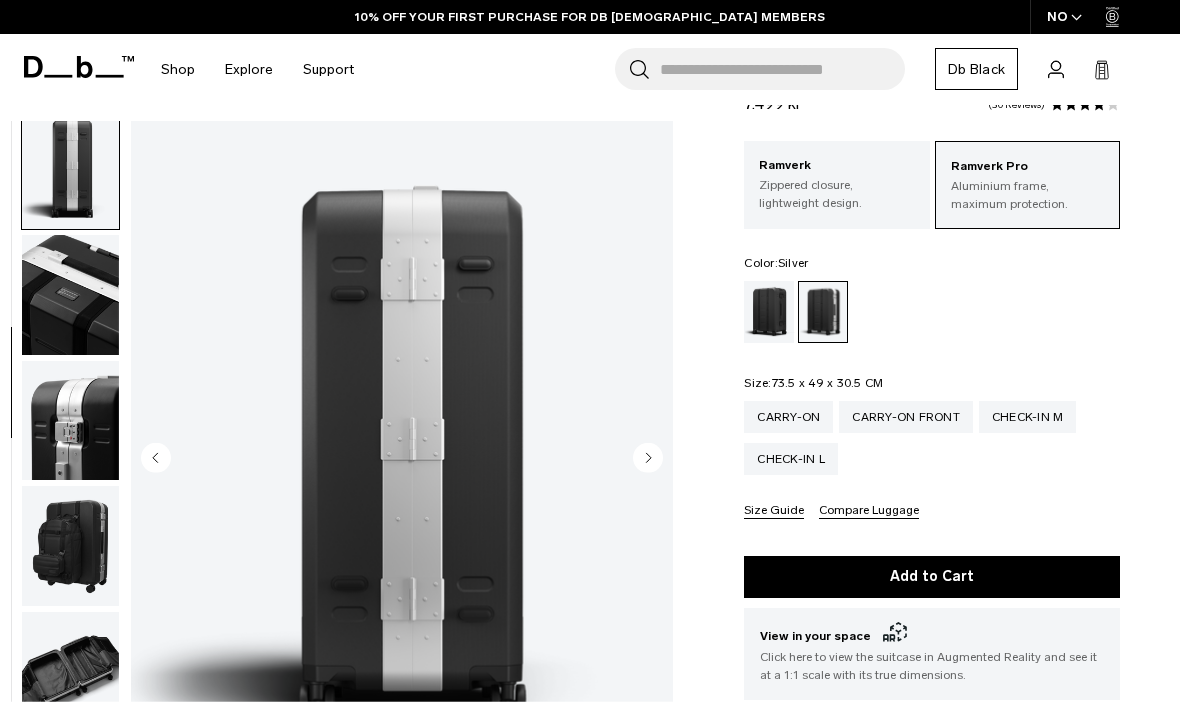 scroll, scrollTop: 509, scrollLeft: 0, axis: vertical 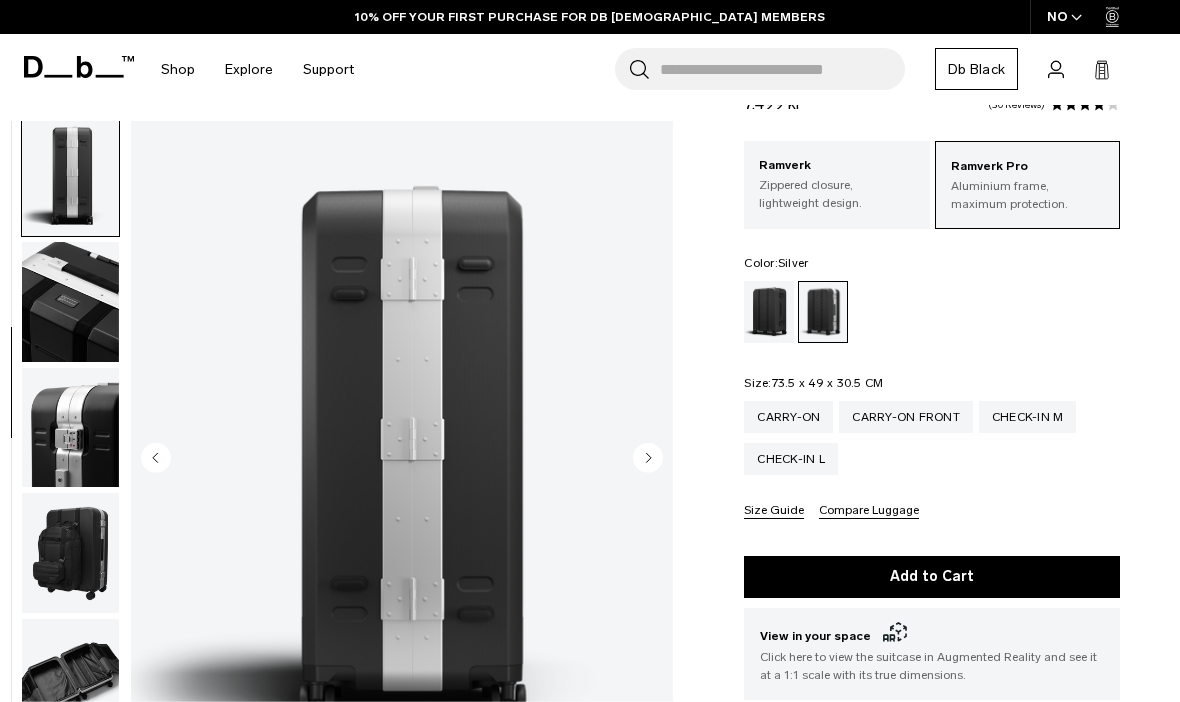 click at bounding box center (402, 459) 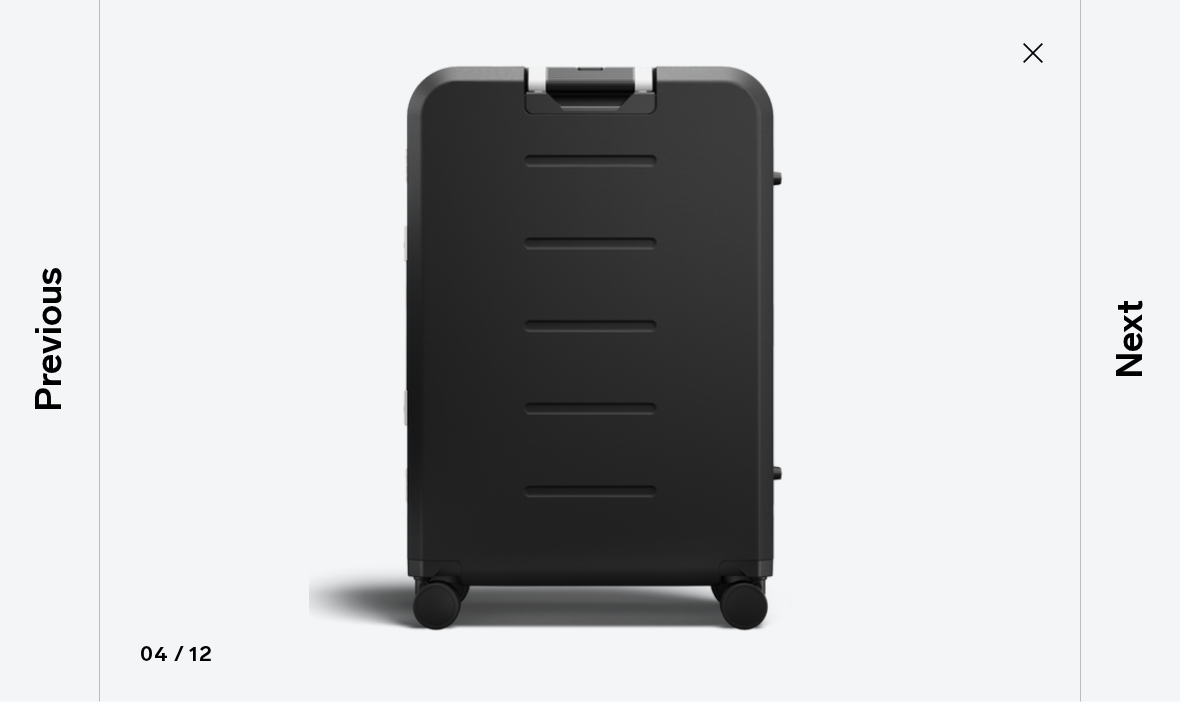 click on "Next" at bounding box center (1130, 338) 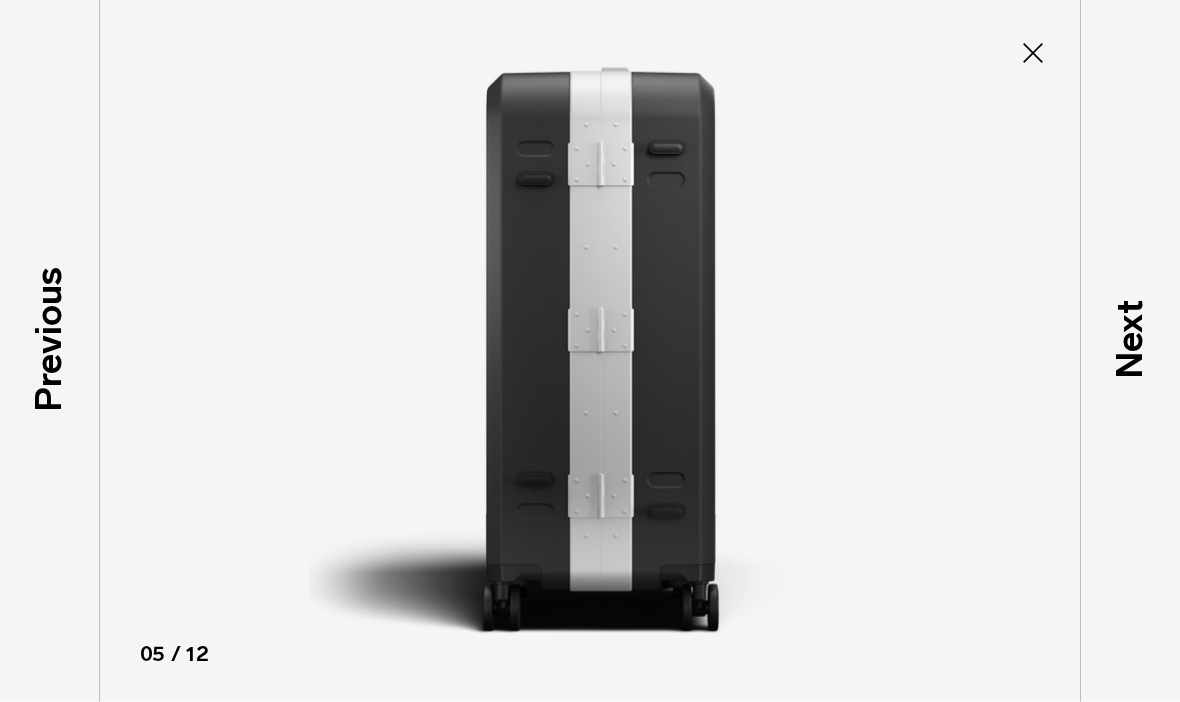 click on "Previous" at bounding box center [49, 338] 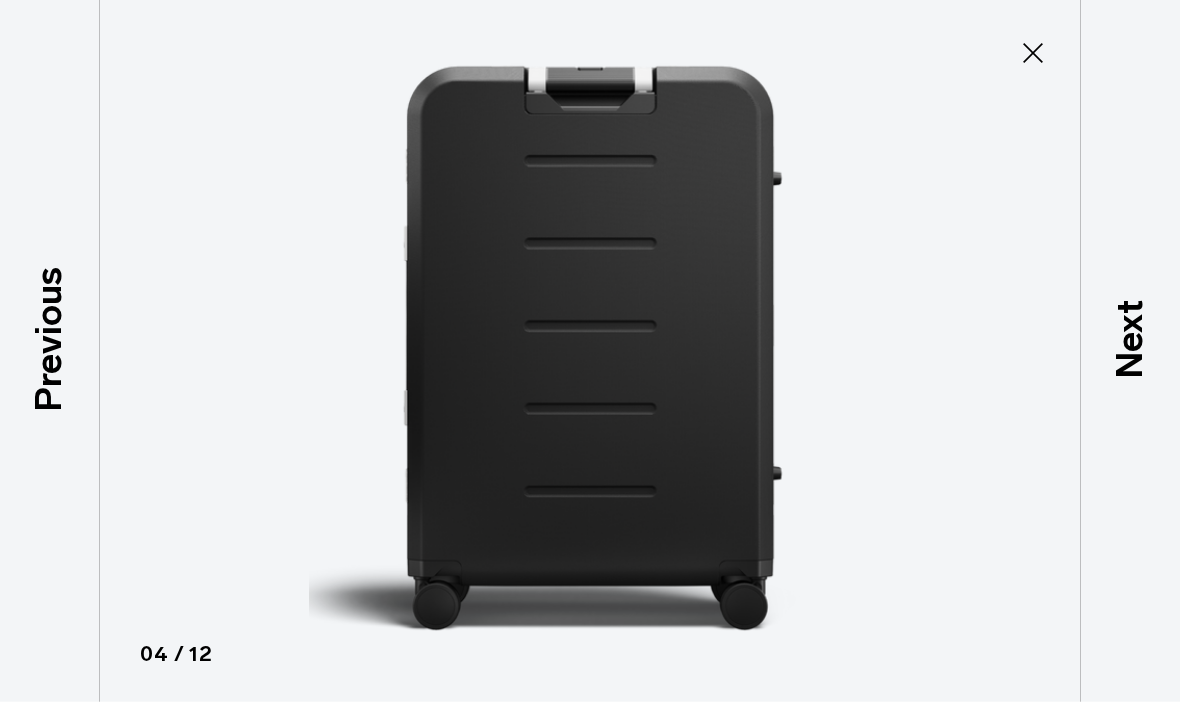 click on "Previous" at bounding box center (49, 338) 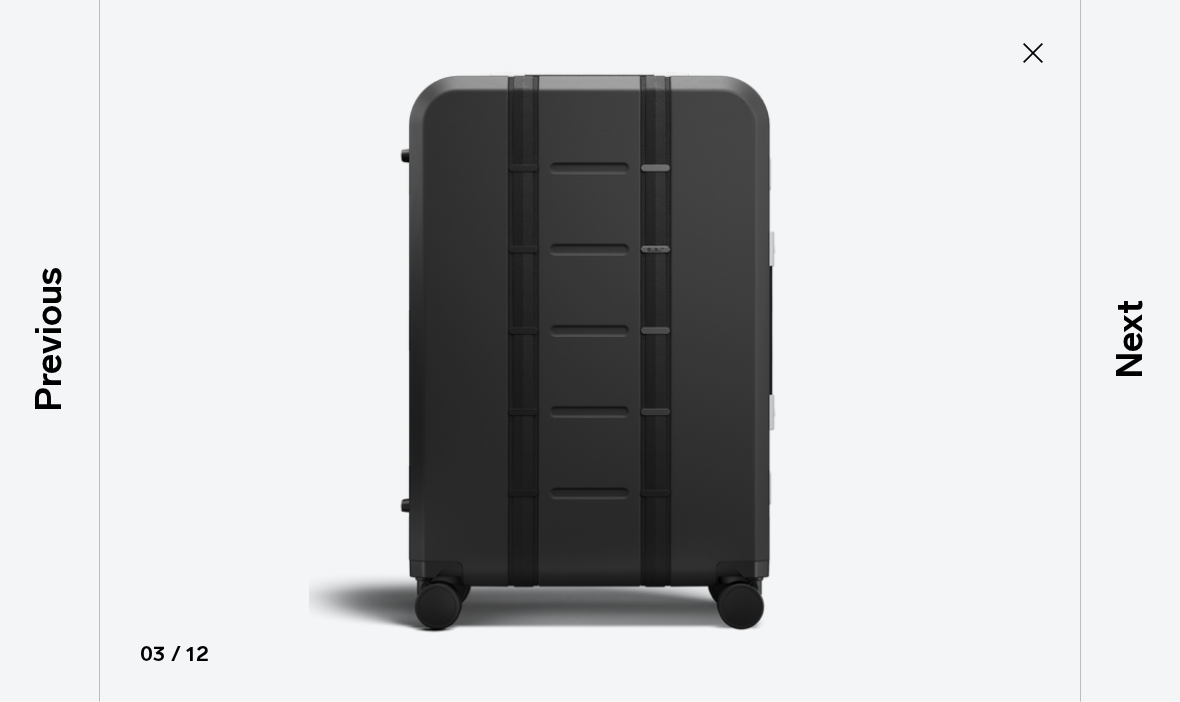 click on "Previous" at bounding box center (49, 338) 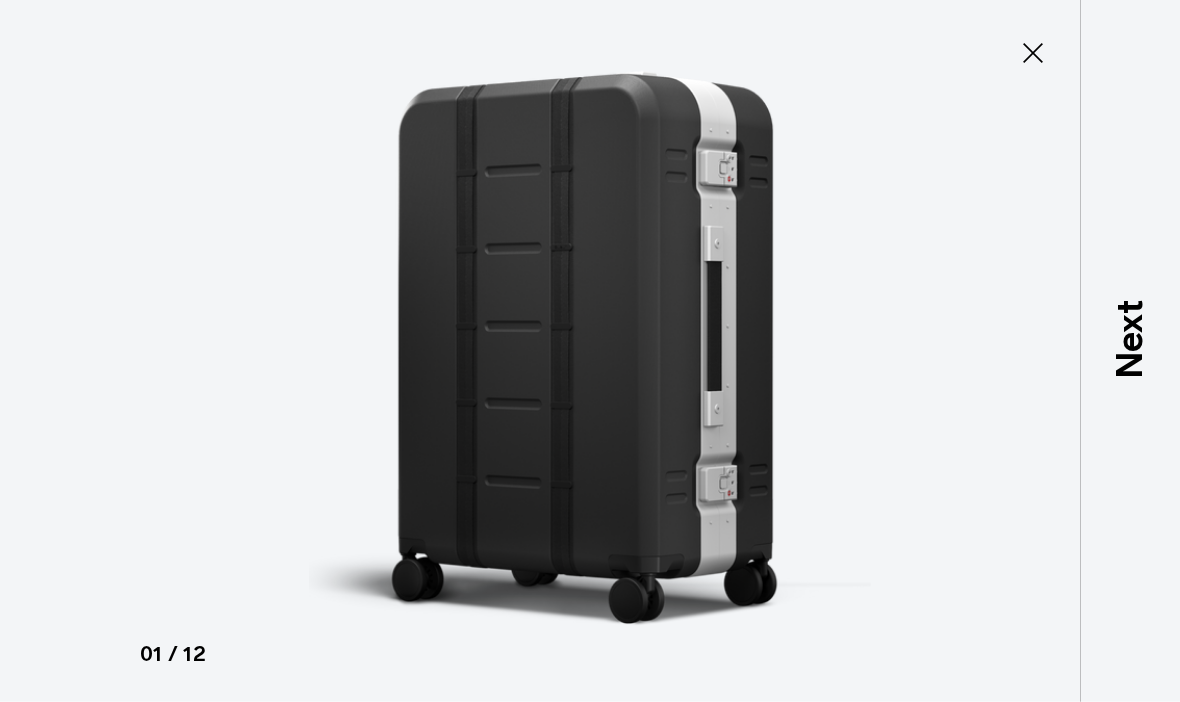 click 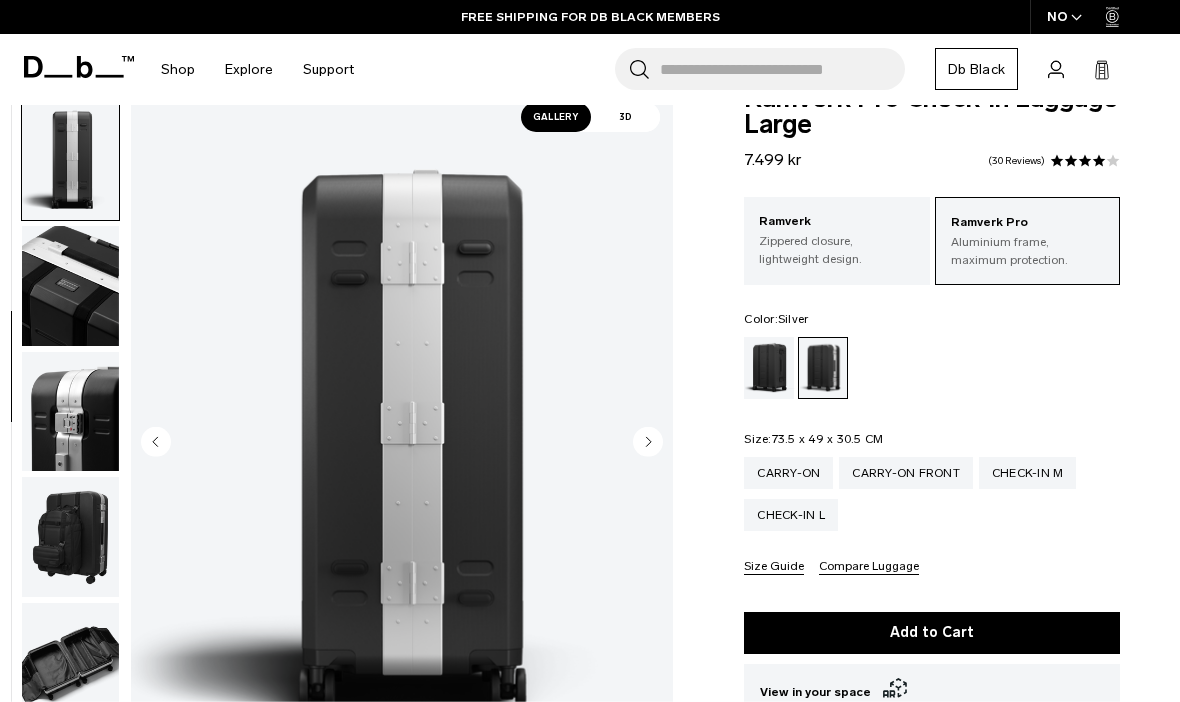 scroll, scrollTop: 0, scrollLeft: 0, axis: both 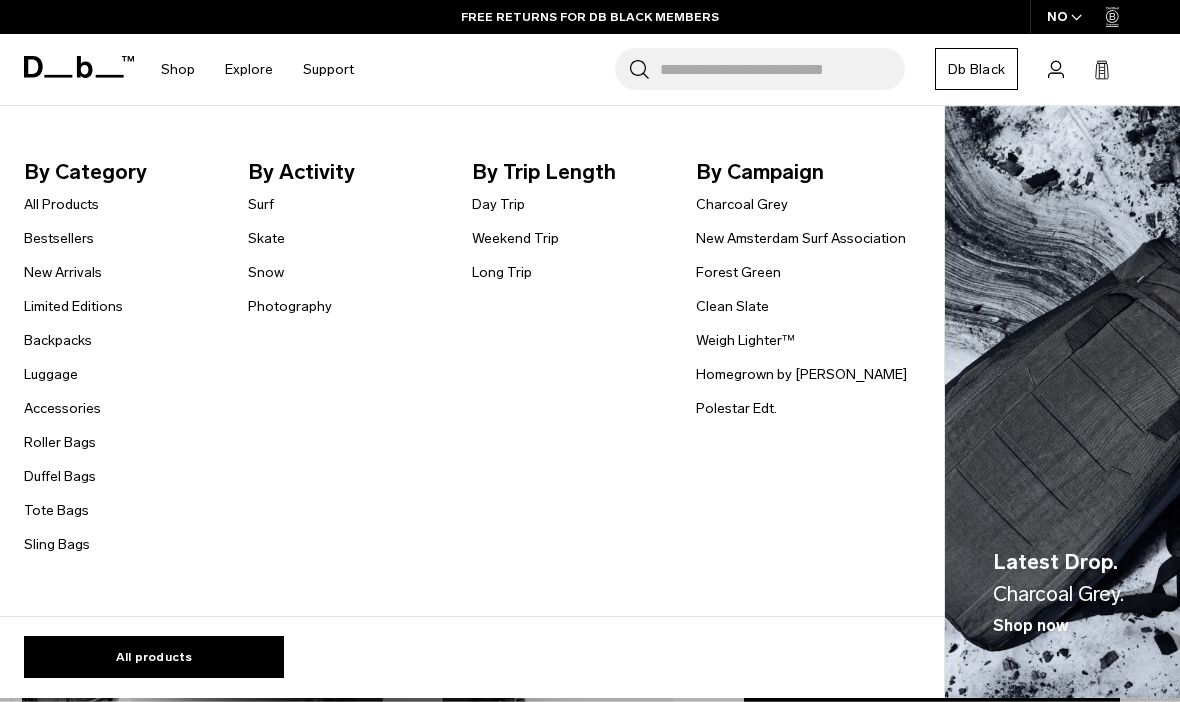 click on "Roller Bags" at bounding box center (60, 442) 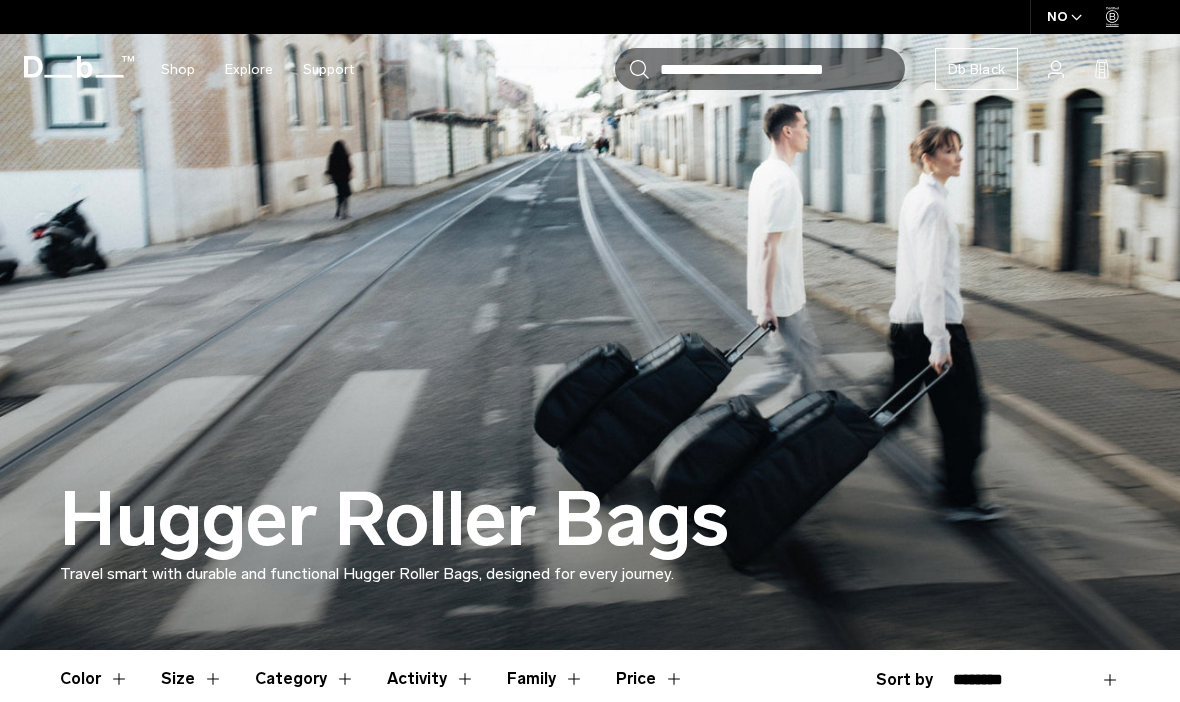 scroll, scrollTop: 0, scrollLeft: 0, axis: both 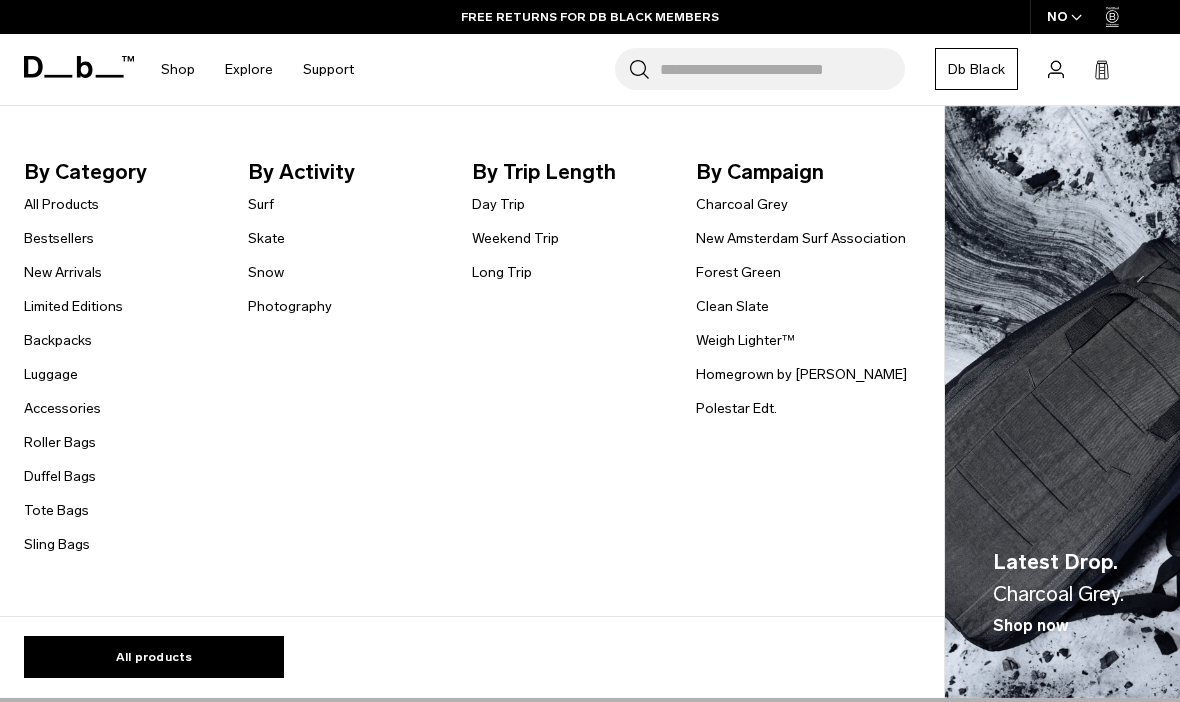 click on "Luggage" at bounding box center (51, 374) 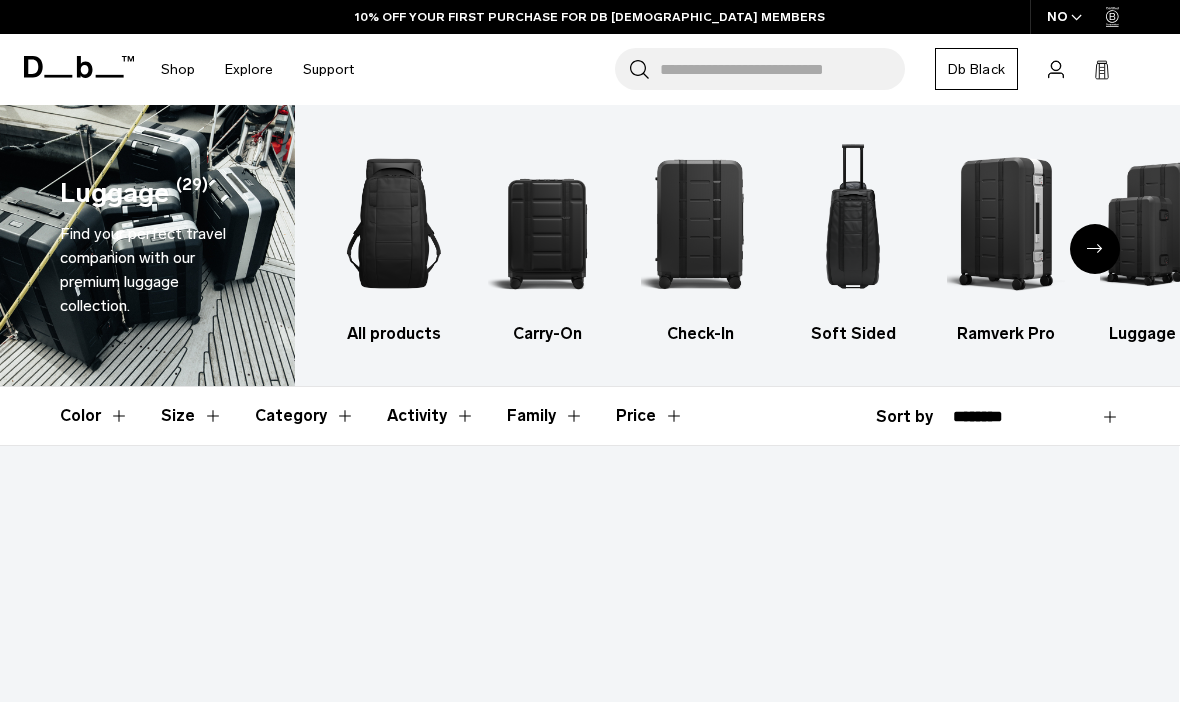 scroll, scrollTop: 0, scrollLeft: 0, axis: both 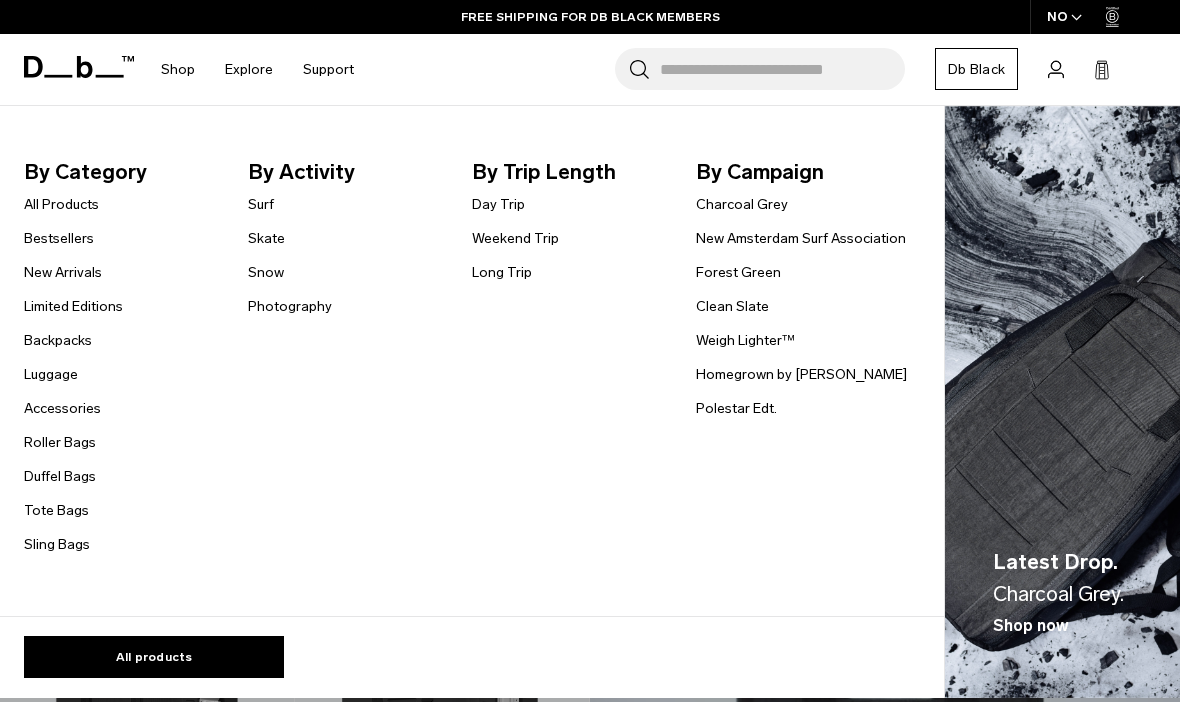 click on "Backpacks" at bounding box center [58, 340] 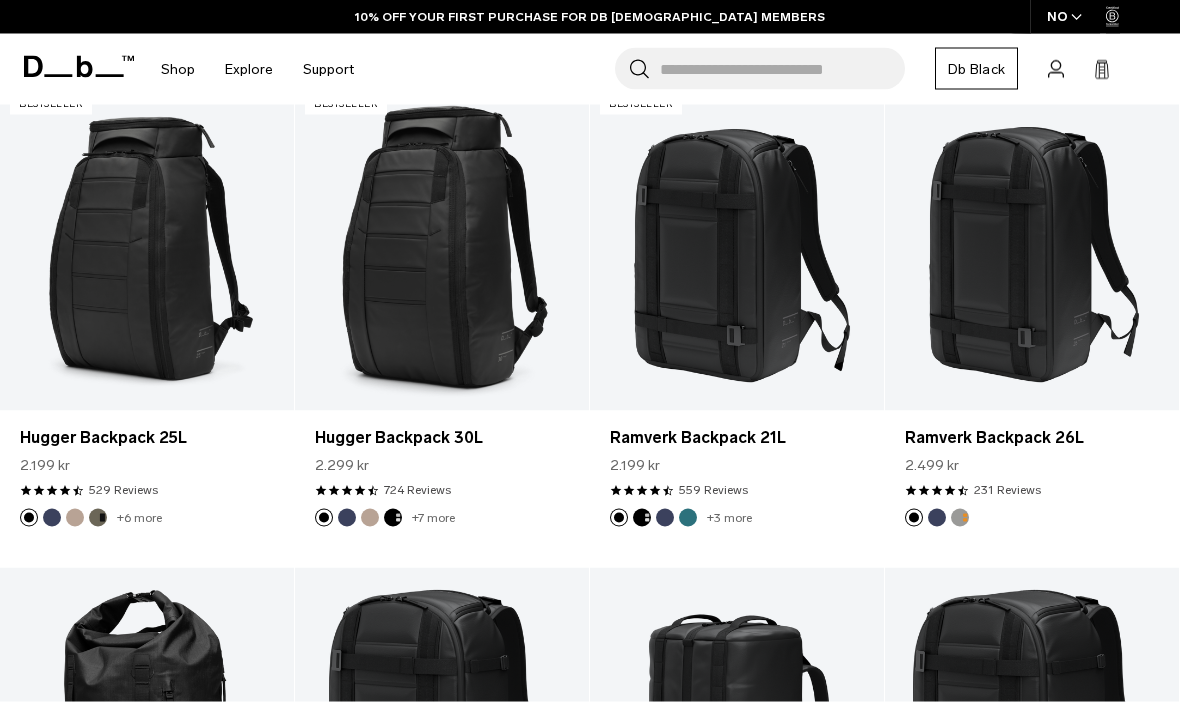 scroll, scrollTop: 0, scrollLeft: 0, axis: both 